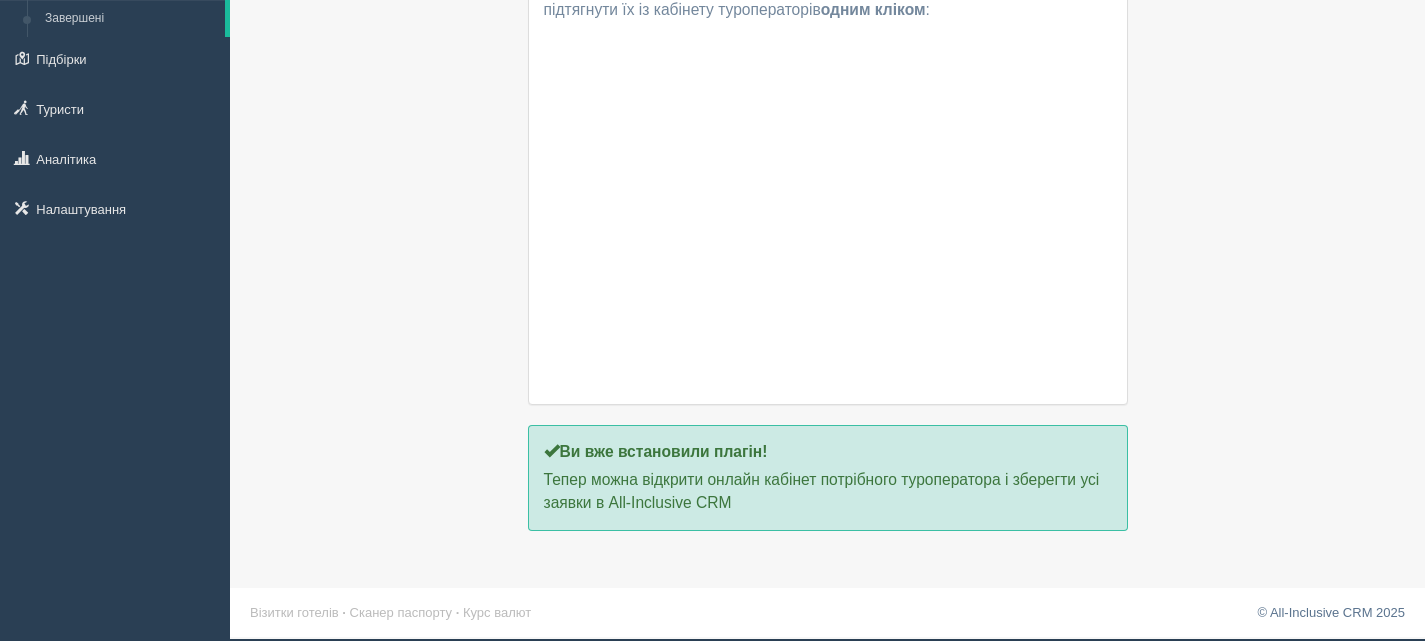 scroll, scrollTop: 0, scrollLeft: 0, axis: both 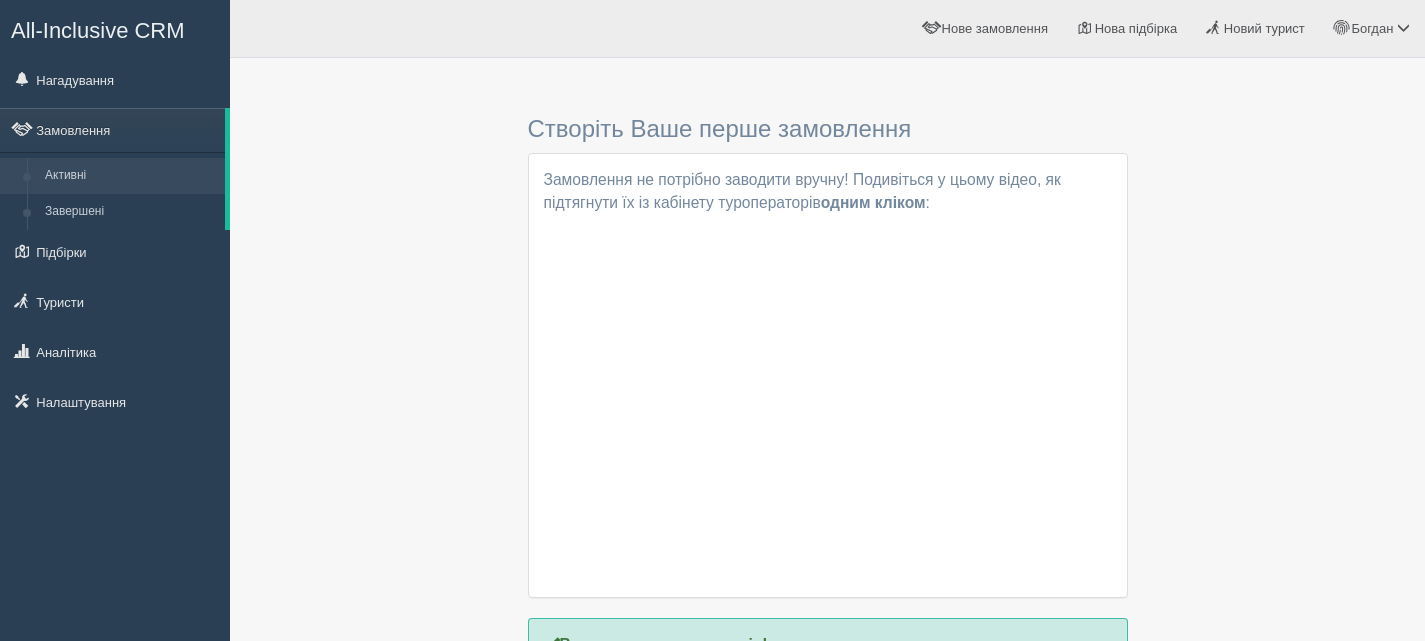 click on "All-Inclusive CRM" at bounding box center [98, 30] 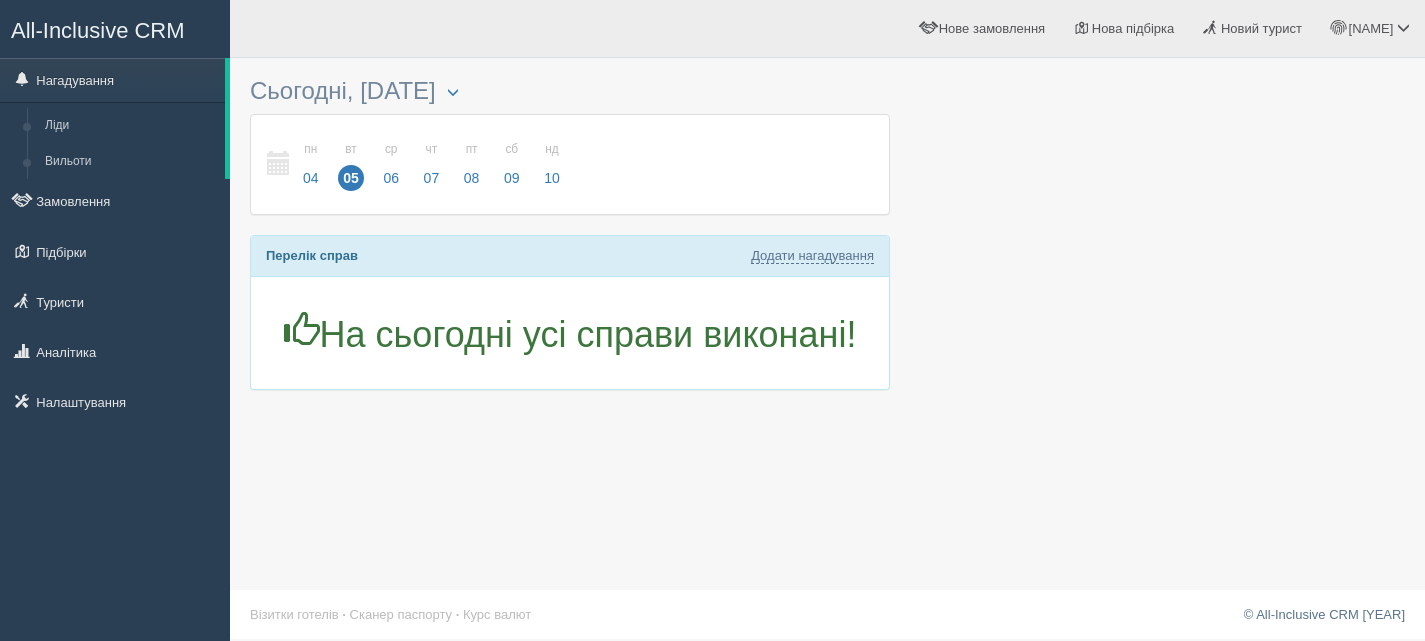 scroll, scrollTop: 0, scrollLeft: 0, axis: both 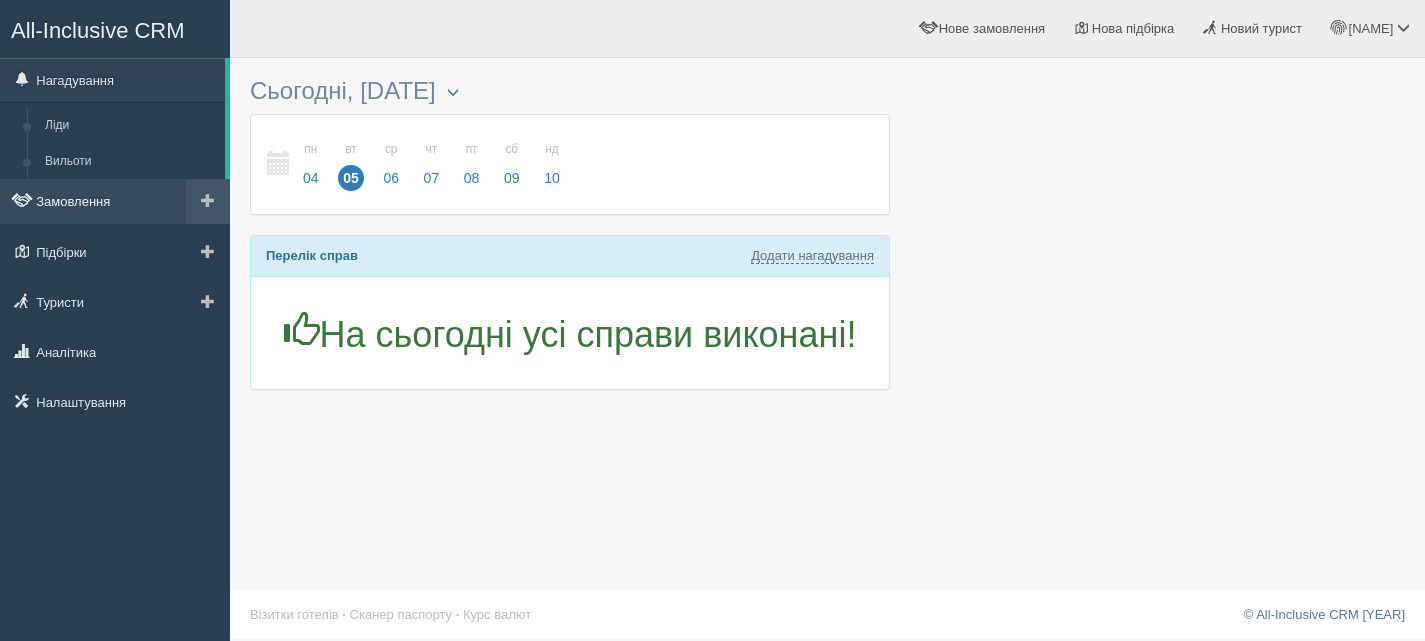 click on "Замовлення" at bounding box center [115, 201] 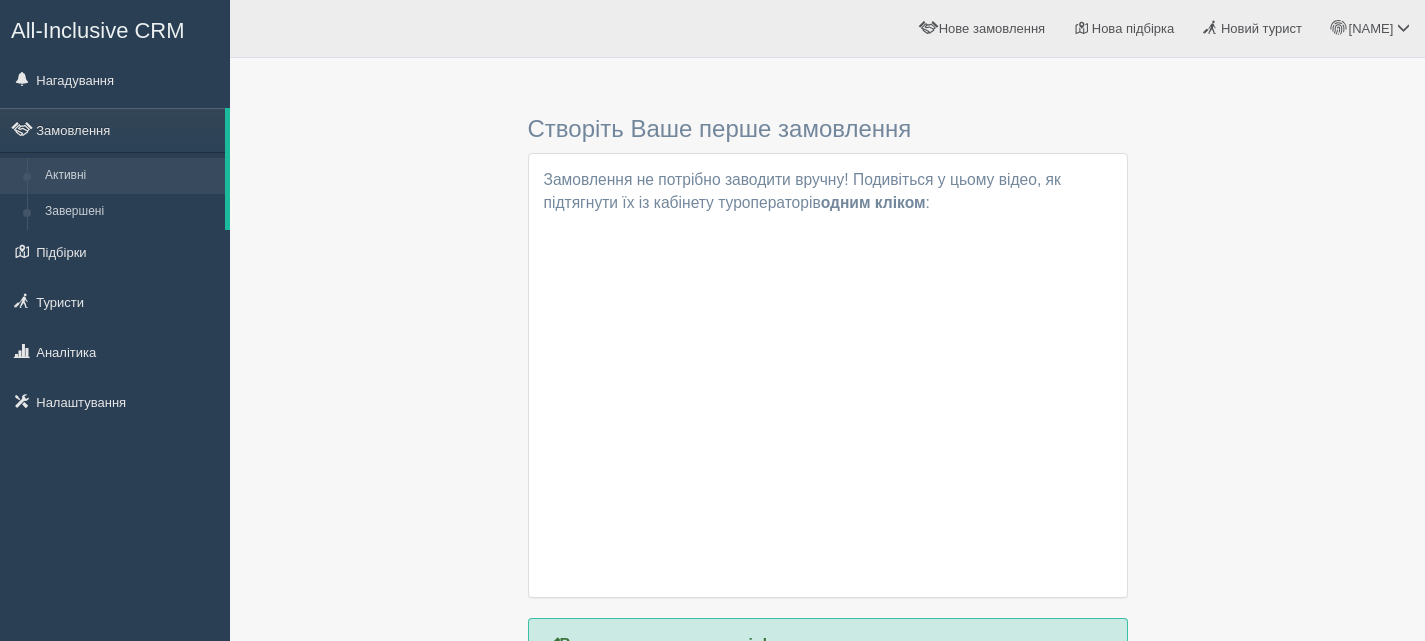 scroll, scrollTop: 0, scrollLeft: 0, axis: both 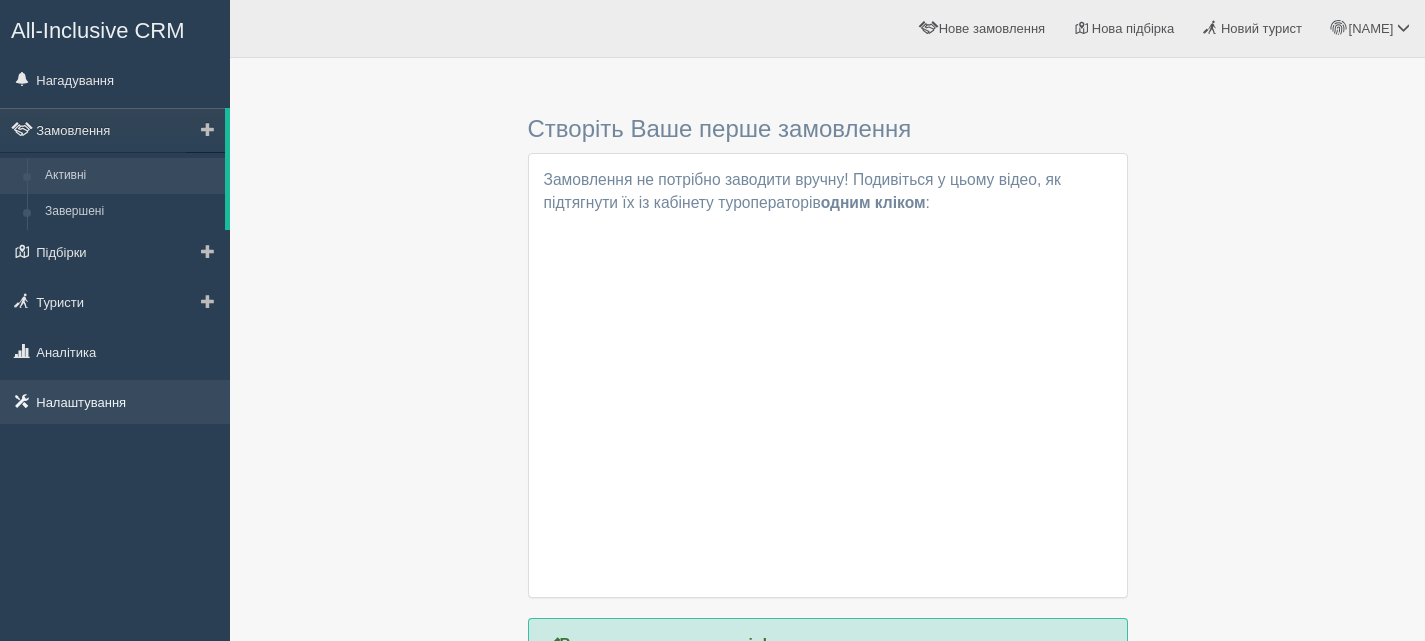 click on "Налаштування" at bounding box center [115, 402] 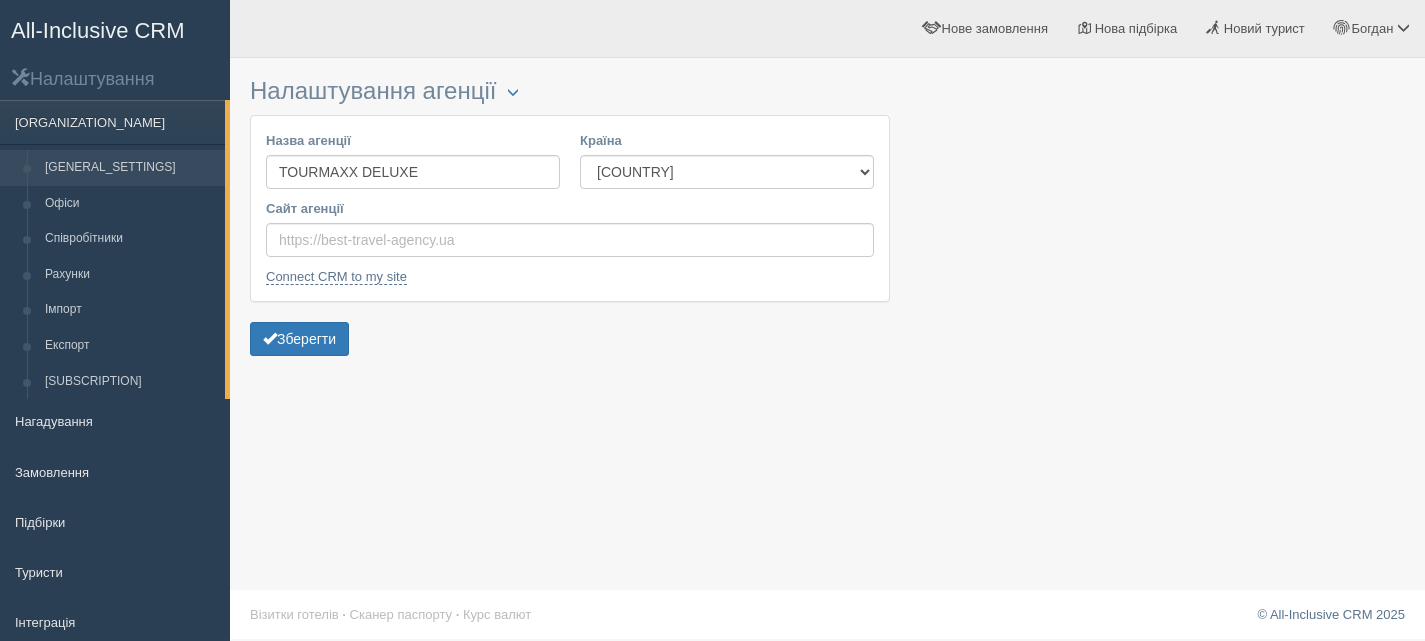 scroll, scrollTop: 0, scrollLeft: 0, axis: both 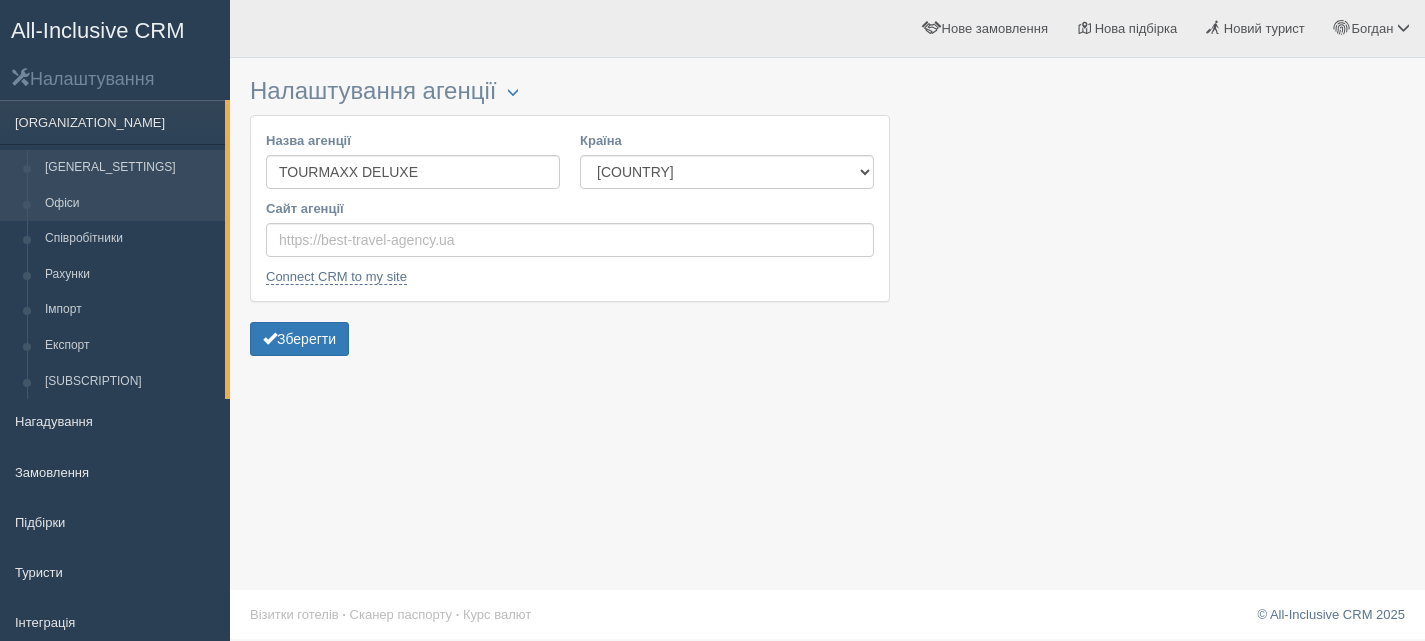 click on "Офіси" at bounding box center [130, 204] 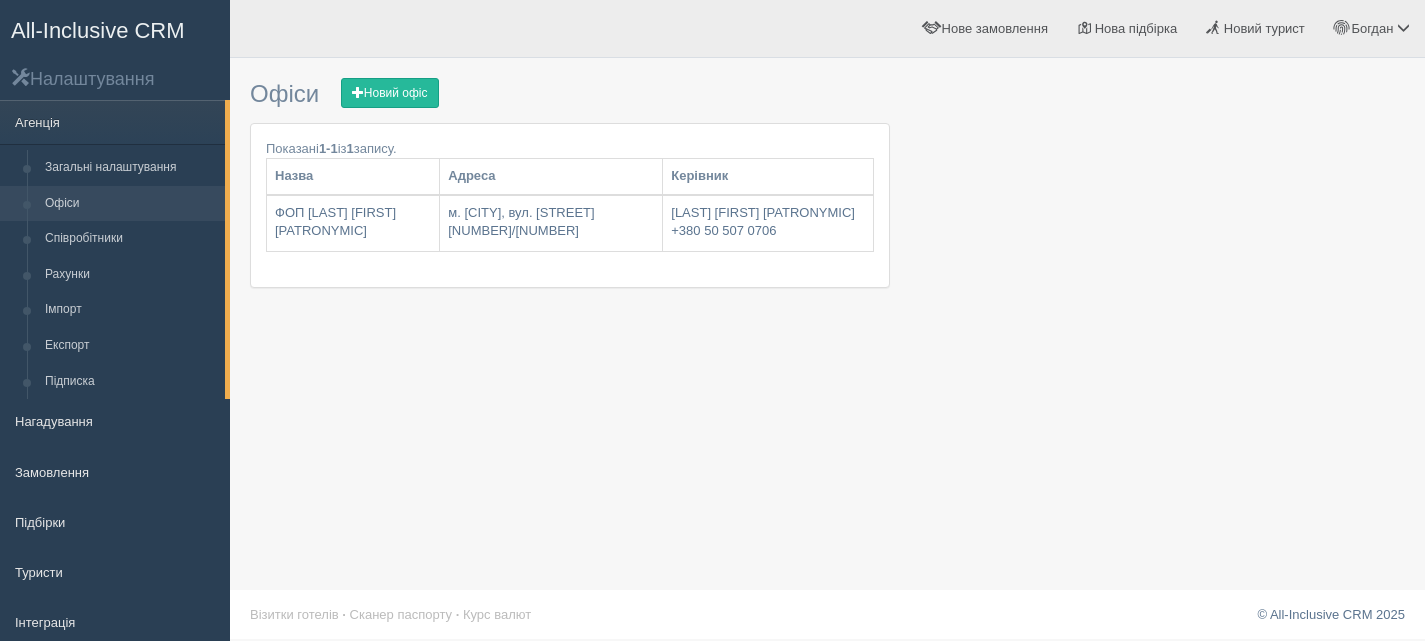 scroll, scrollTop: 0, scrollLeft: 0, axis: both 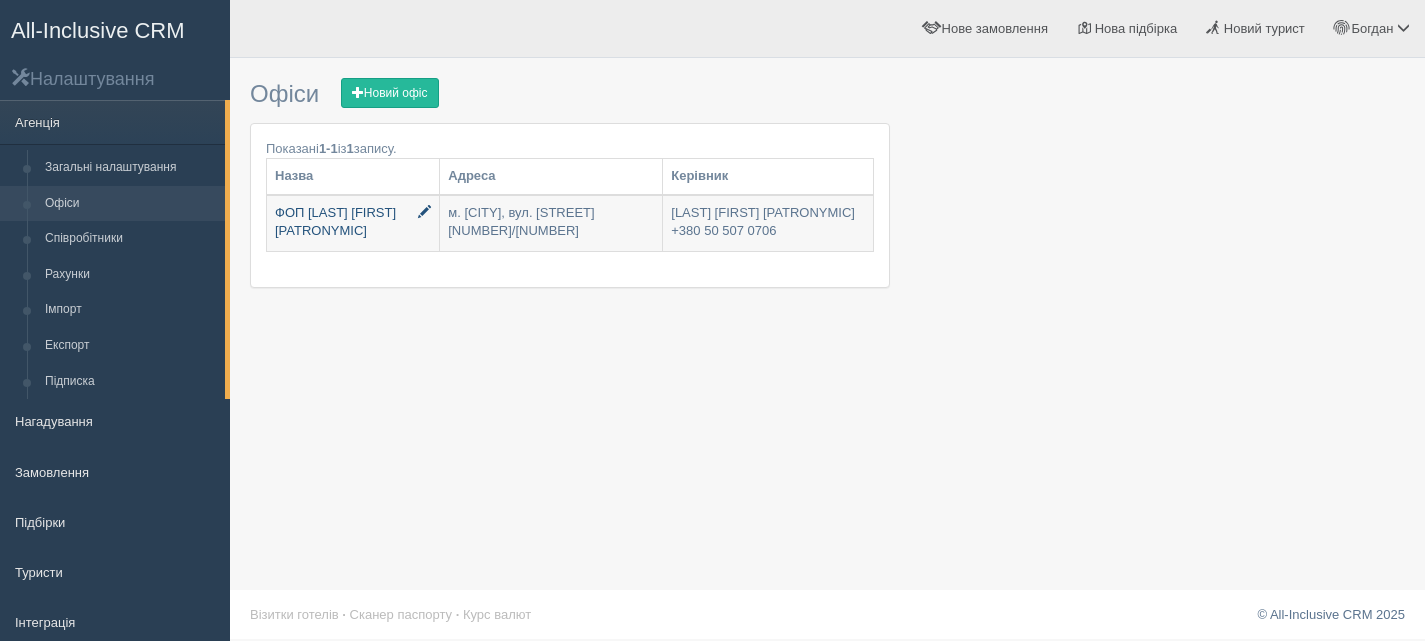 click on "ФОП Максимів Богдан Іванович" at bounding box center [353, 223] 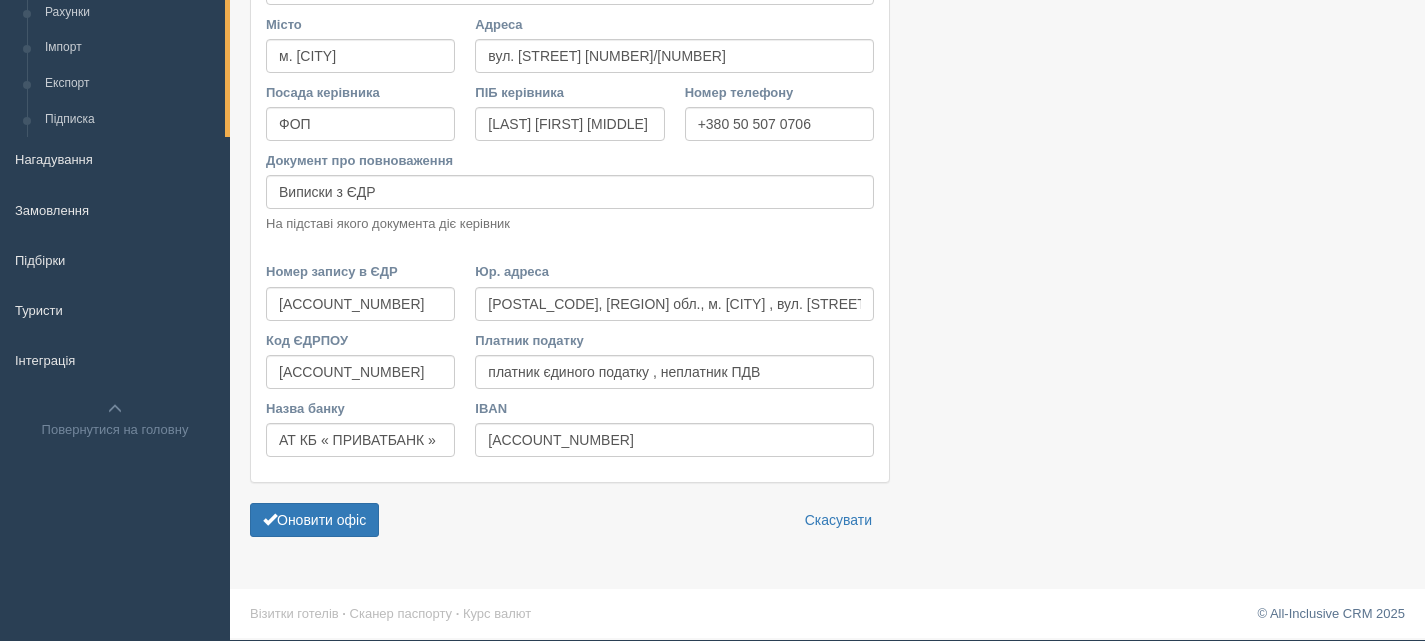 scroll, scrollTop: 263, scrollLeft: 0, axis: vertical 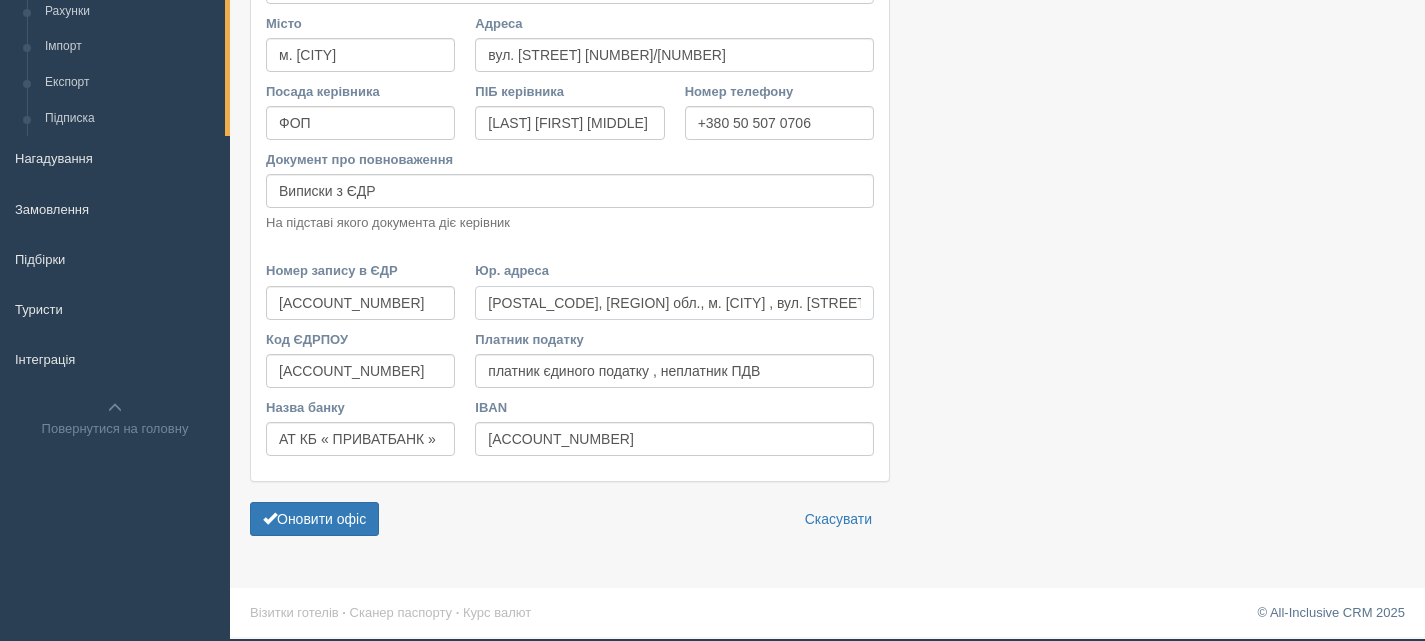 click on "82408, Львівська обл., м. Стрий , вул. Львівська 89А/11А" at bounding box center (674, 303) 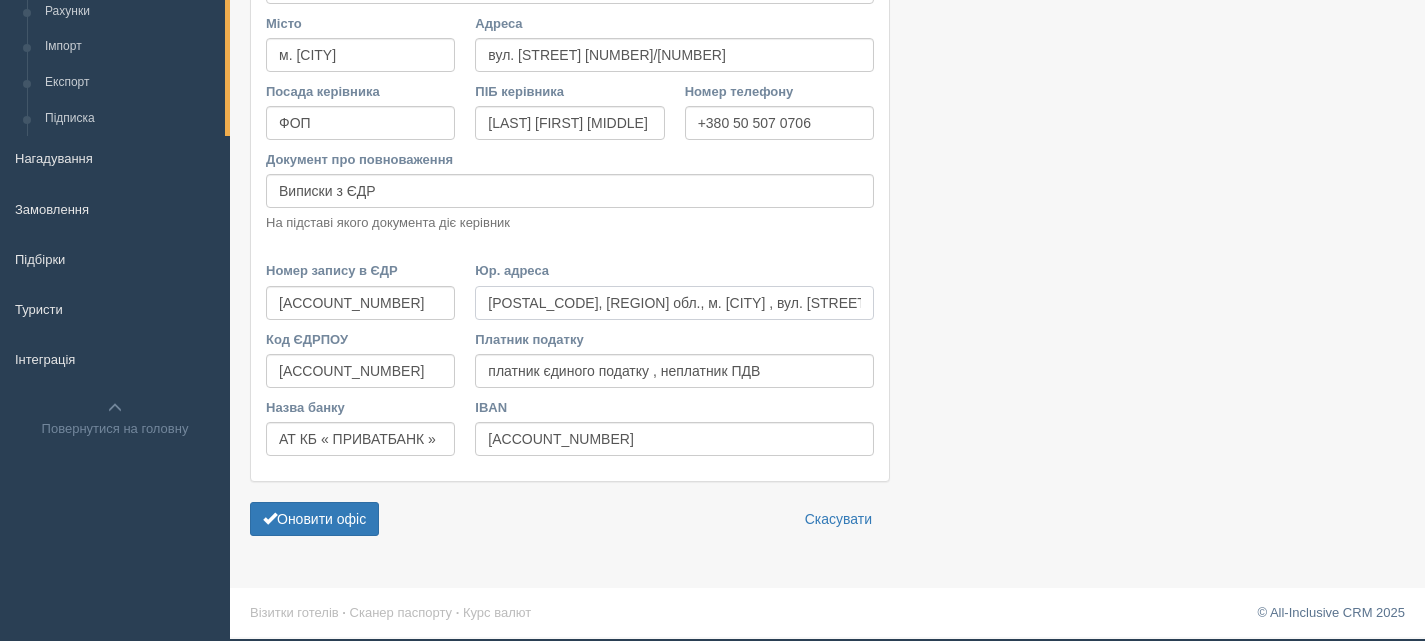 click on "82408, Львівська обл., м. Стрий , вул. Львівська буд.89А/11А" at bounding box center (674, 303) 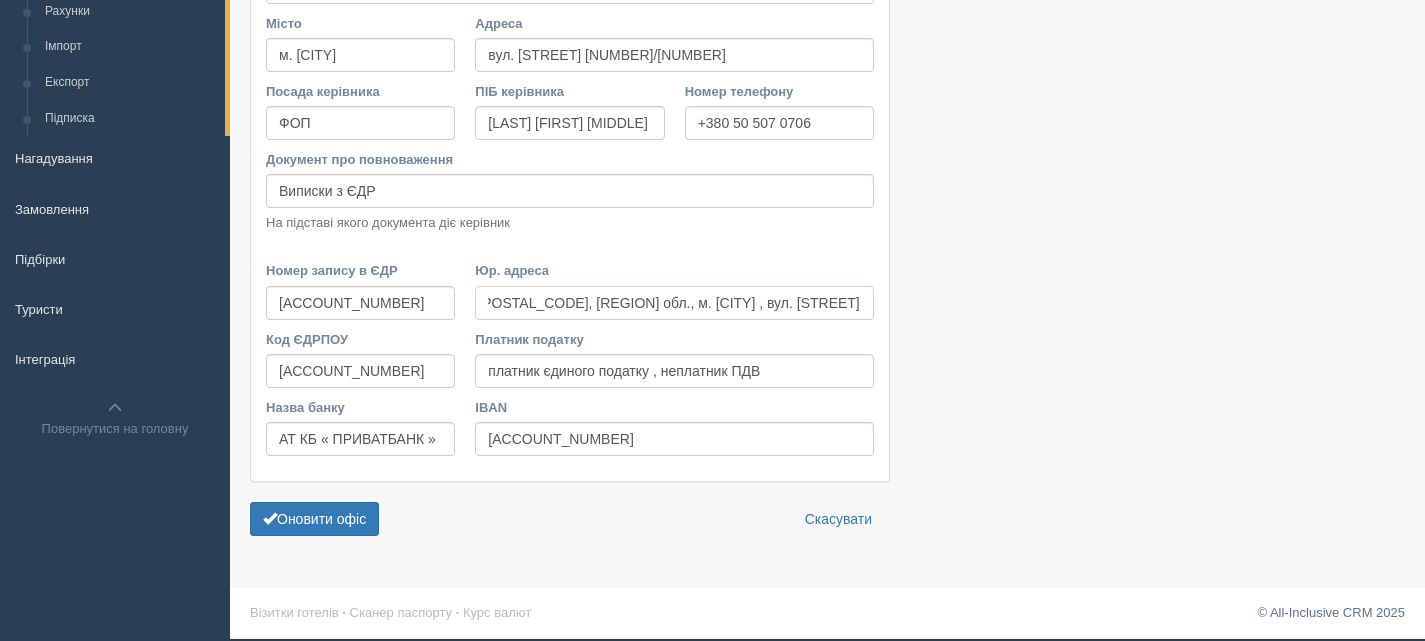 scroll, scrollTop: 0, scrollLeft: 21, axis: horizontal 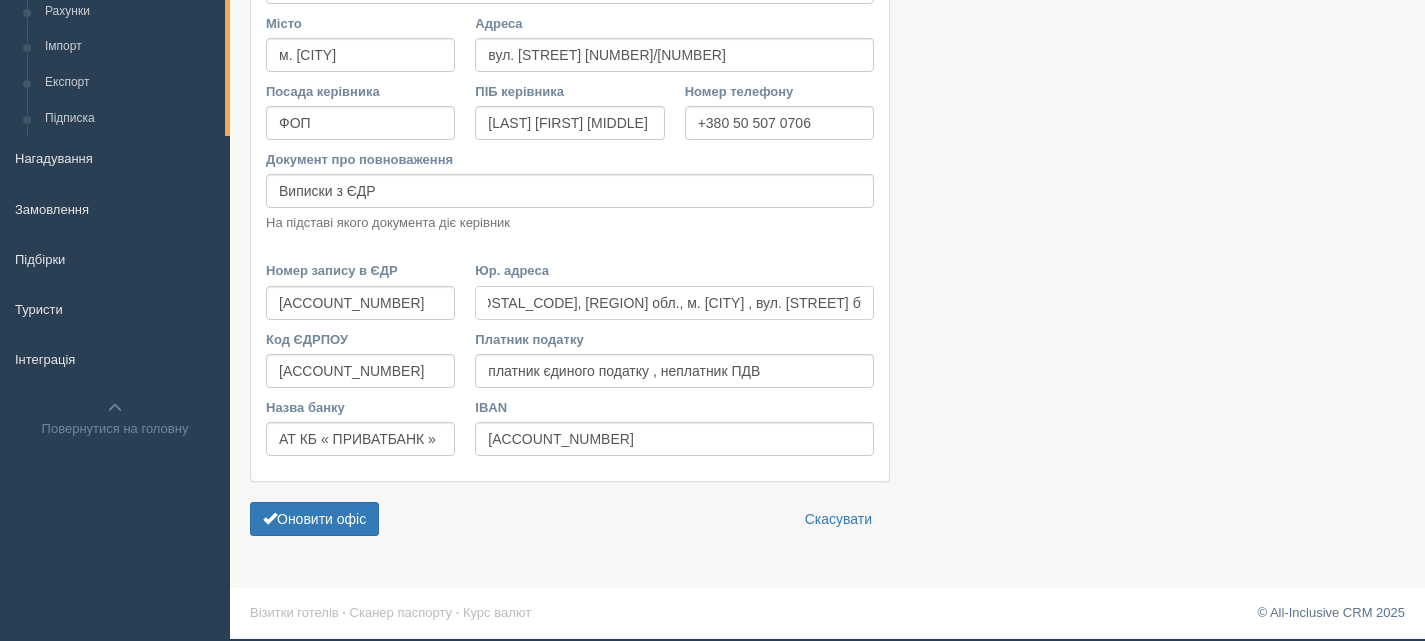 click on "82408, Львівська обл., м. Стрий , вул. Львівська буд.89А/кв.11А" at bounding box center [674, 303] 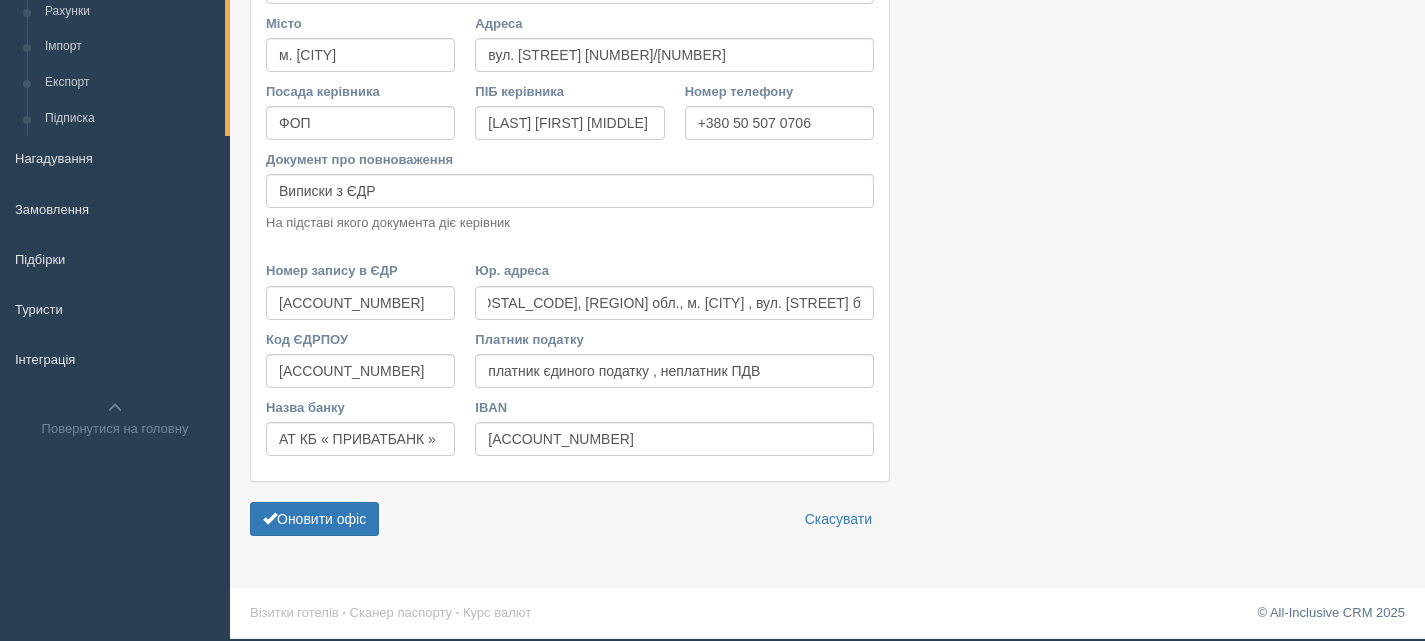 scroll, scrollTop: 0, scrollLeft: 0, axis: both 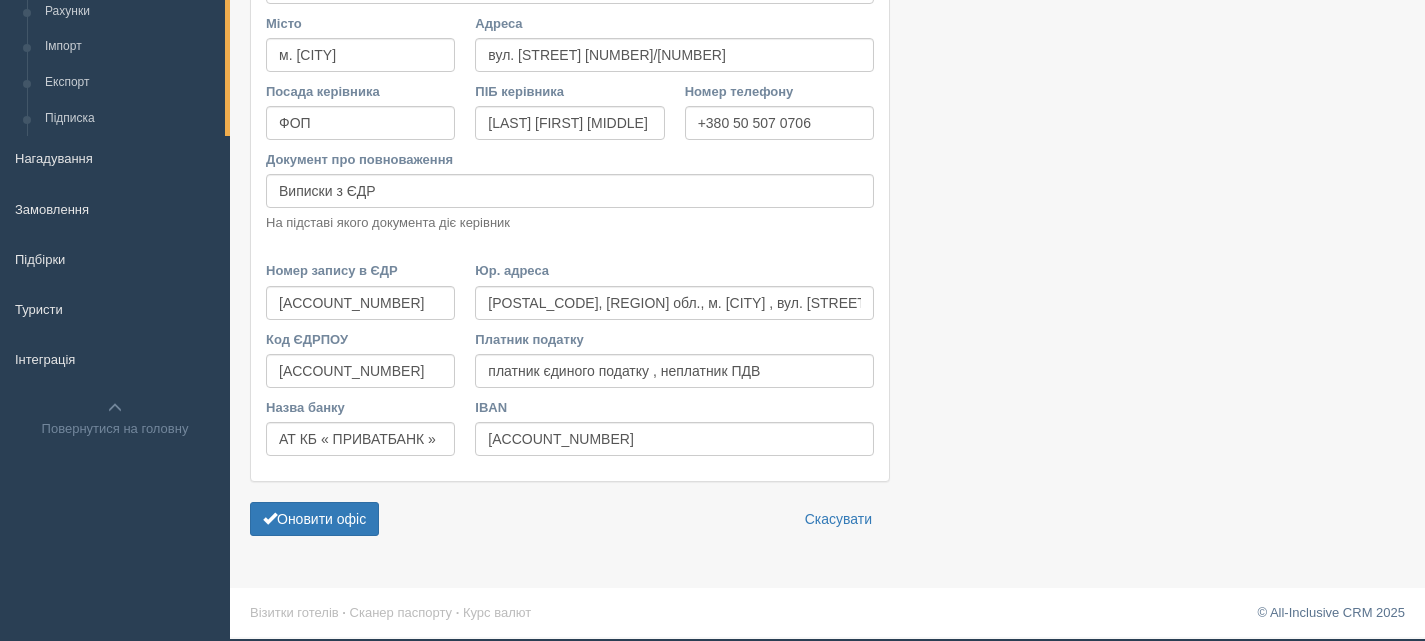 click at bounding box center [827, 178] 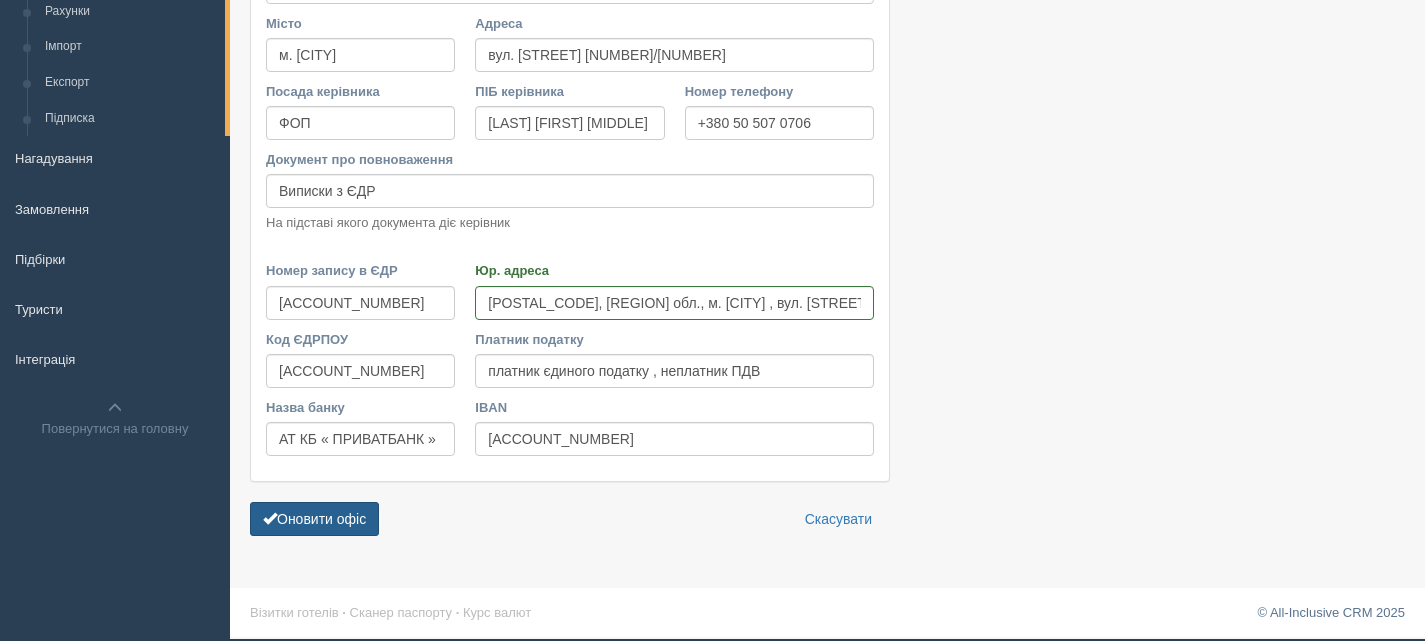 click on "Оновити офіс" at bounding box center [314, 519] 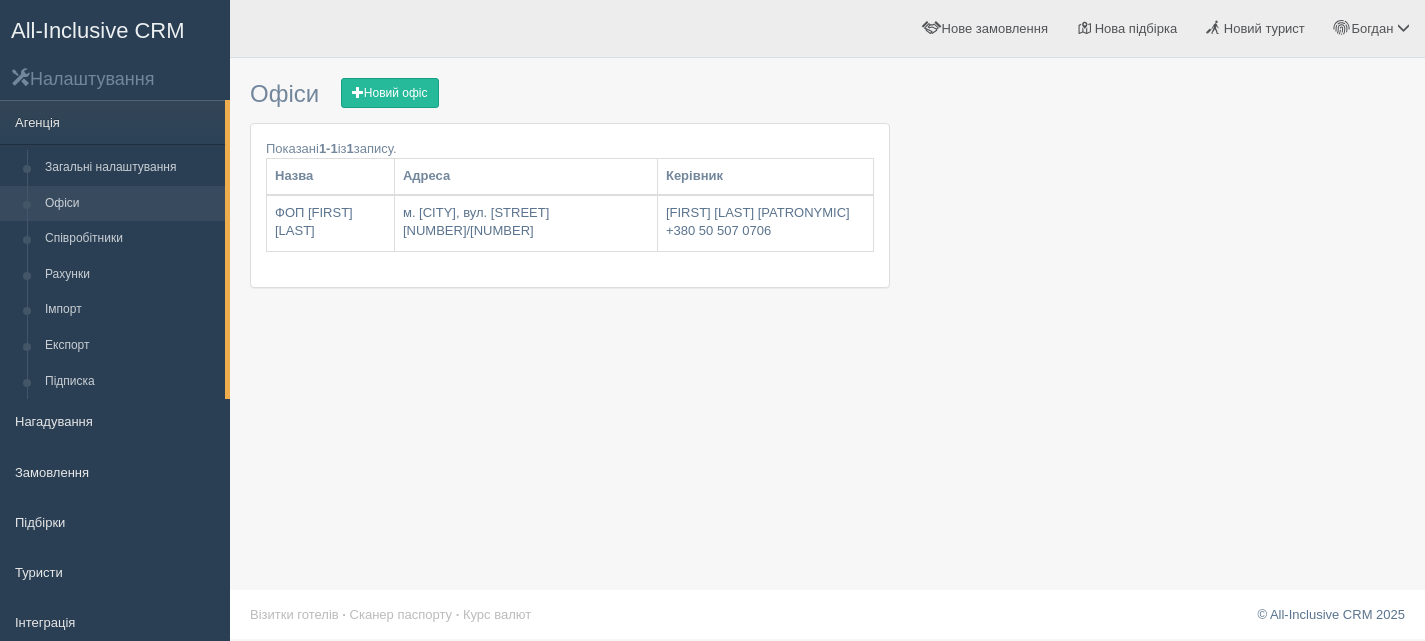 scroll, scrollTop: 0, scrollLeft: 0, axis: both 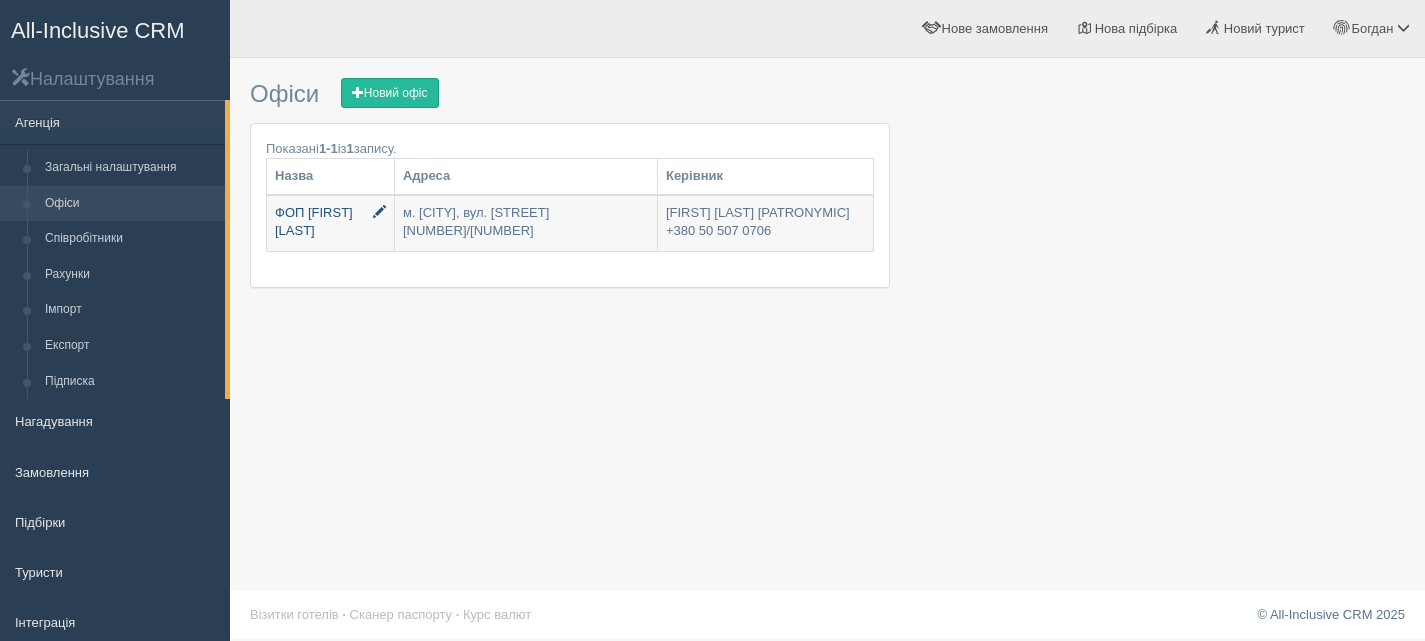 click on "ФОП [LAST] [FIRST] [MIDDLE]" at bounding box center (330, 223) 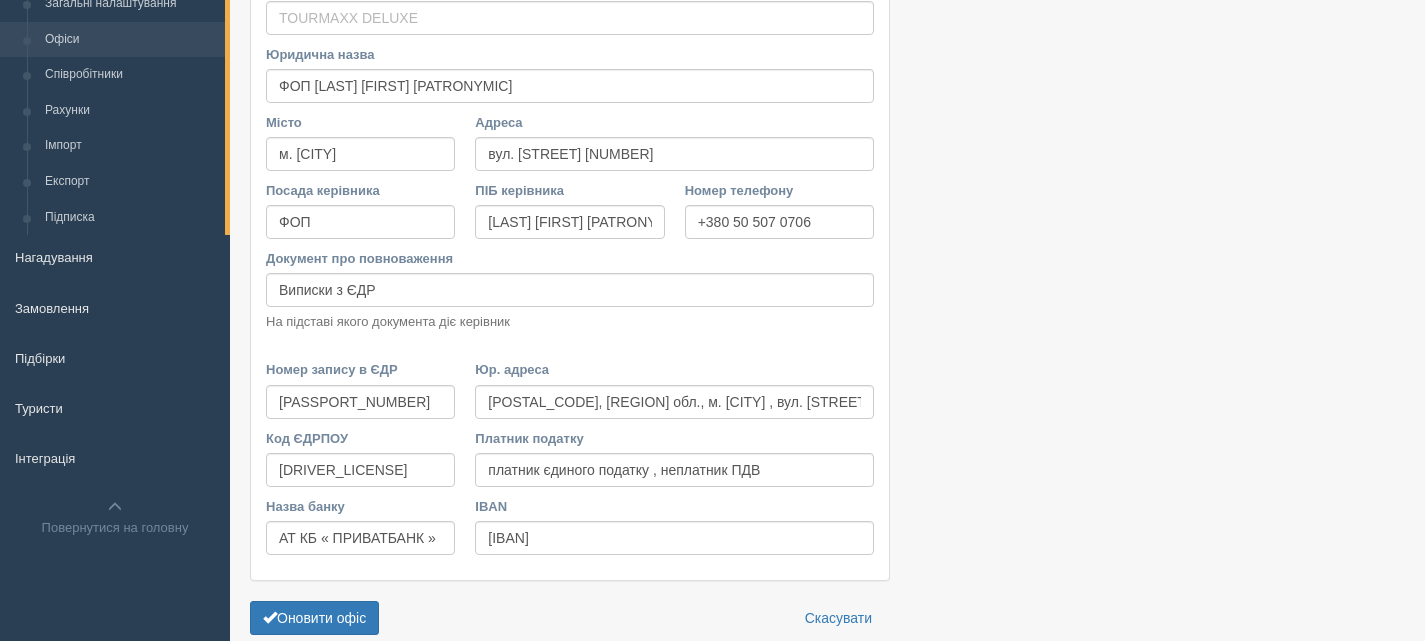 scroll, scrollTop: 200, scrollLeft: 0, axis: vertical 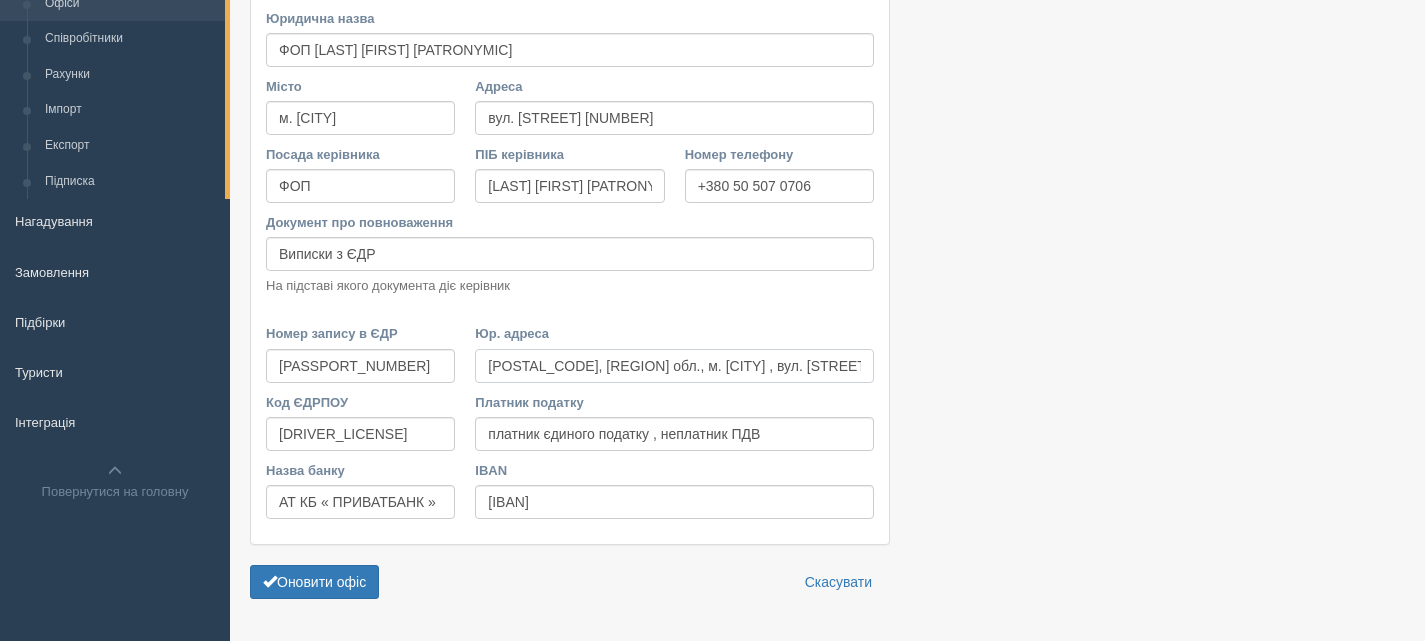 click on "[POSTAL_CODE], [REGION] обл., м. [CITY] , вул. [STREET] [NUMBER] кв.[APARTMENT]" at bounding box center [674, 366] 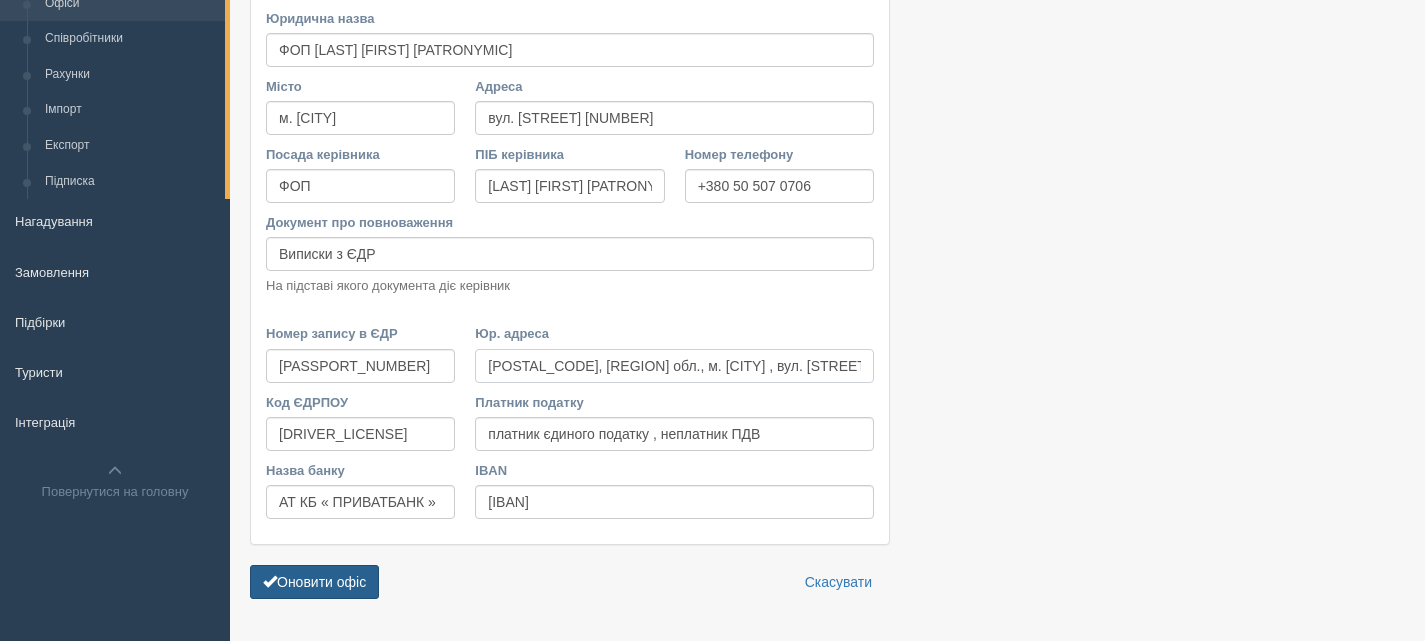 type on "[POSTAL_CODE], [REGION] обл., м. [CITY] , вул. [STREET] [NUMBER] кв.[APARTMENT]" 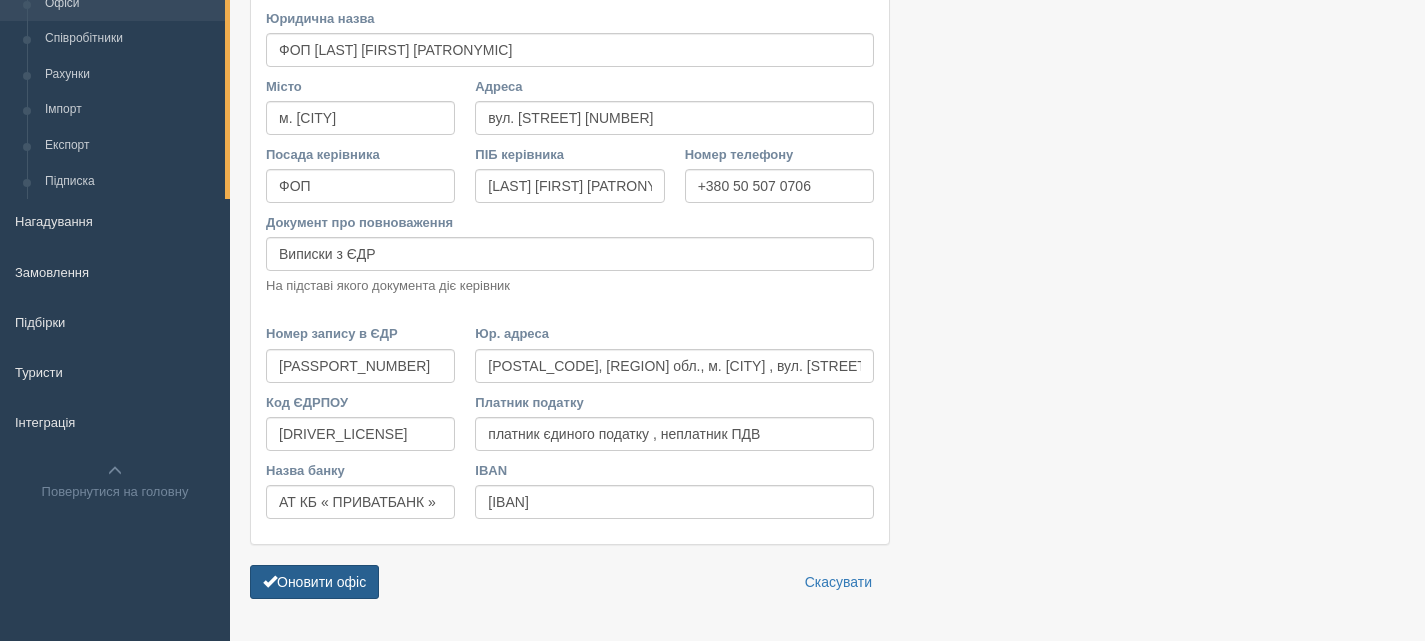 click on "Оновити офіс" at bounding box center [314, 582] 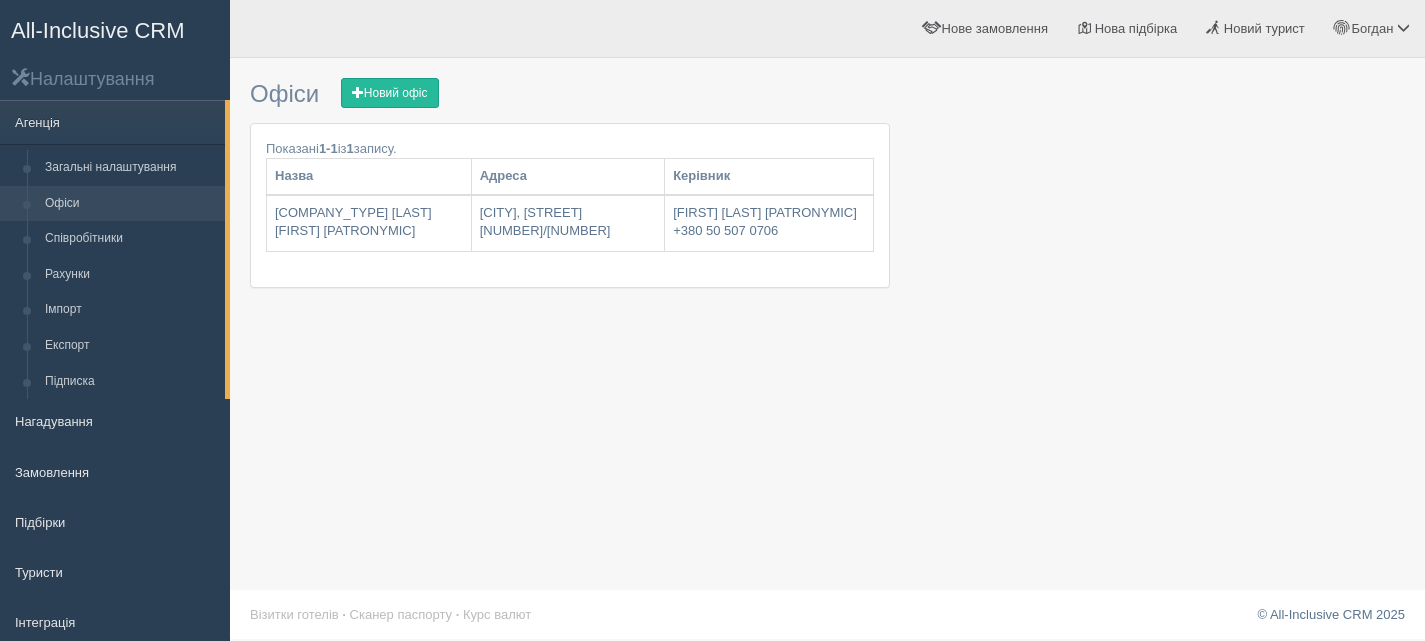 scroll, scrollTop: 0, scrollLeft: 0, axis: both 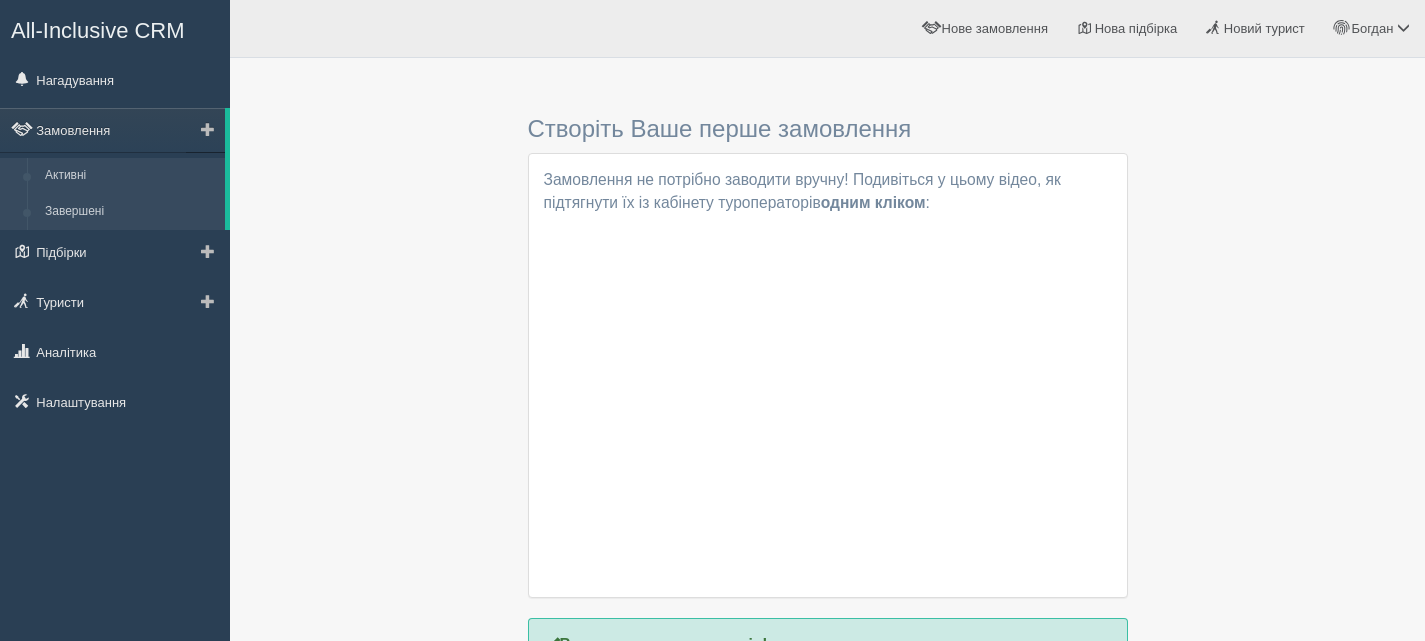 click on "Завершені" at bounding box center (130, 212) 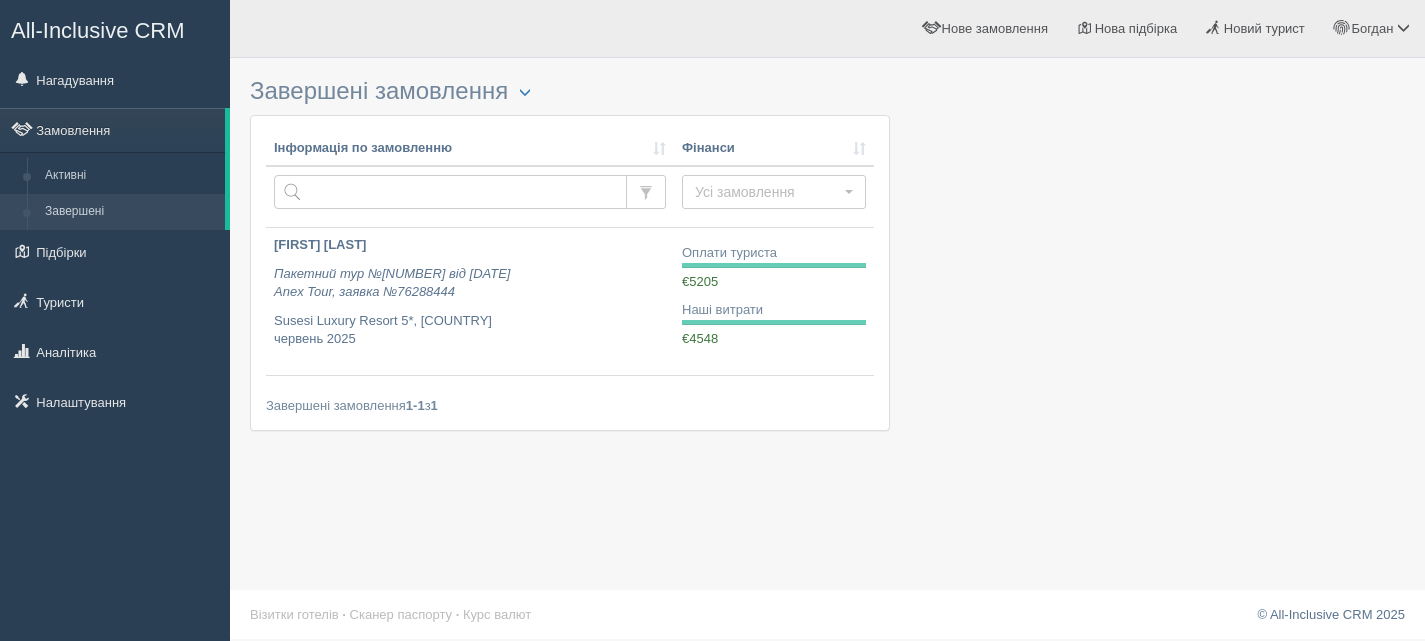 scroll, scrollTop: 0, scrollLeft: 0, axis: both 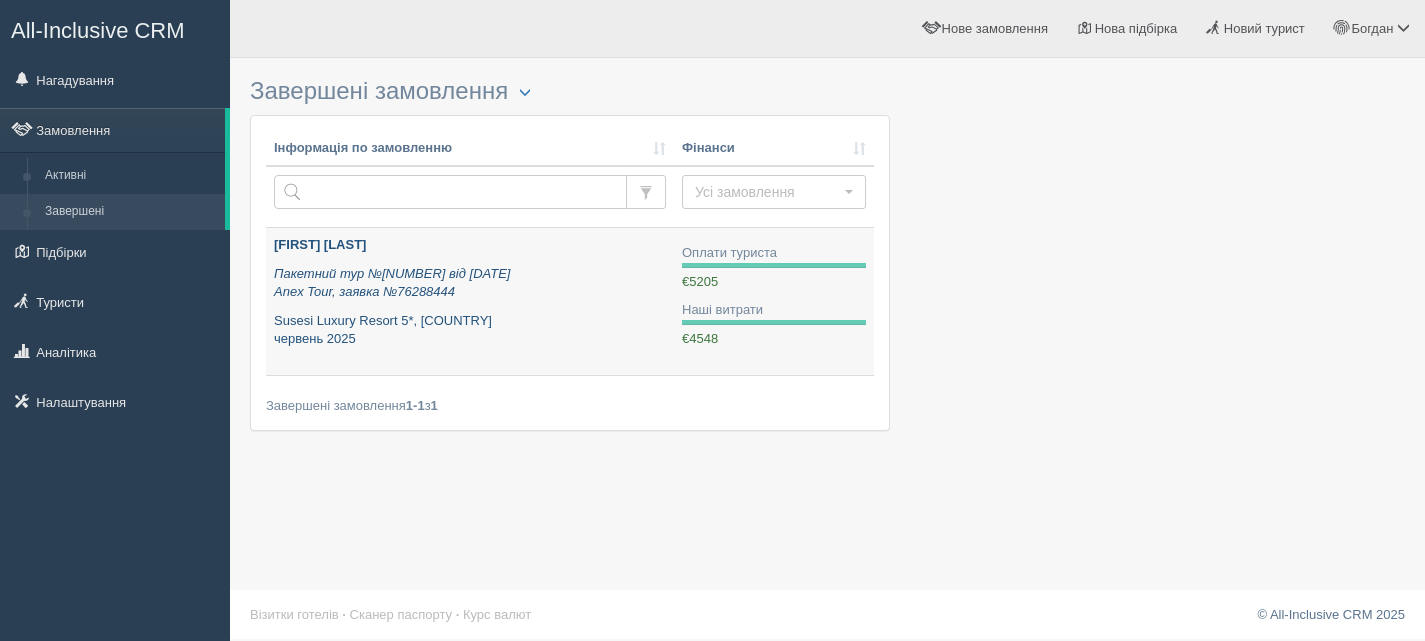 click on "Пакетний тур №[NUMBER] від [DATE]
Anex Tour, заявка №[NUMBER]" at bounding box center (392, 283) 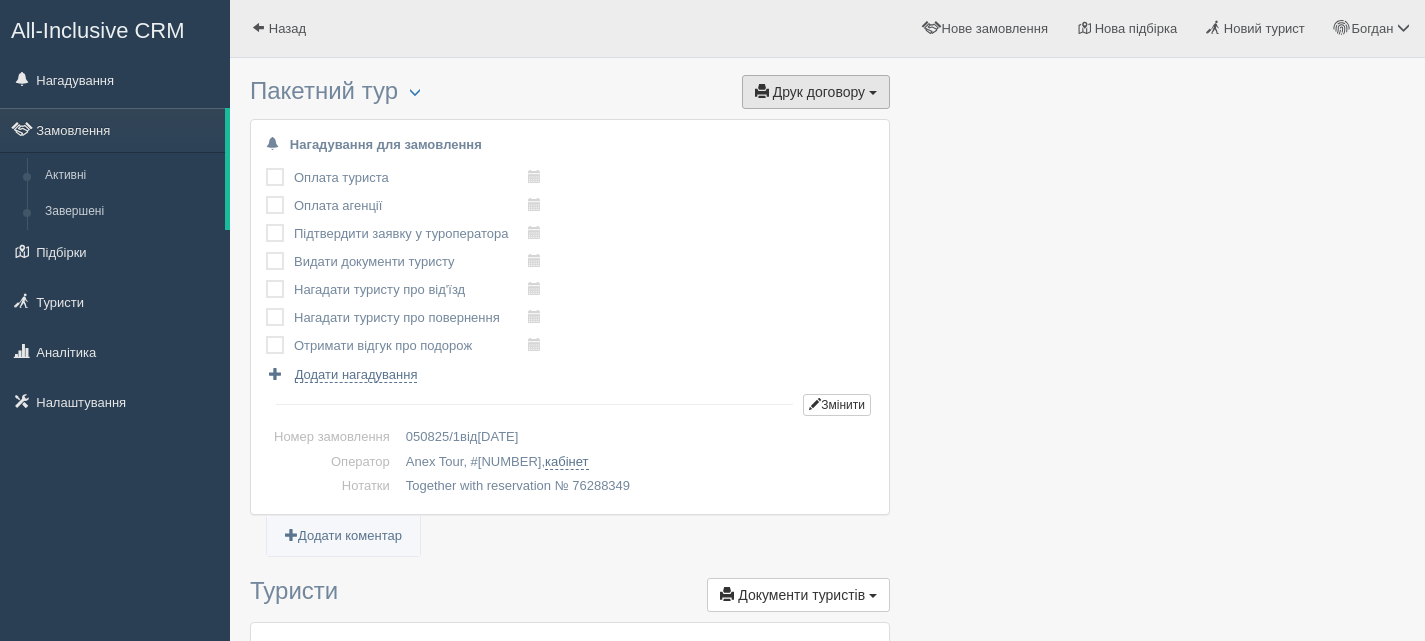 scroll, scrollTop: 0, scrollLeft: 0, axis: both 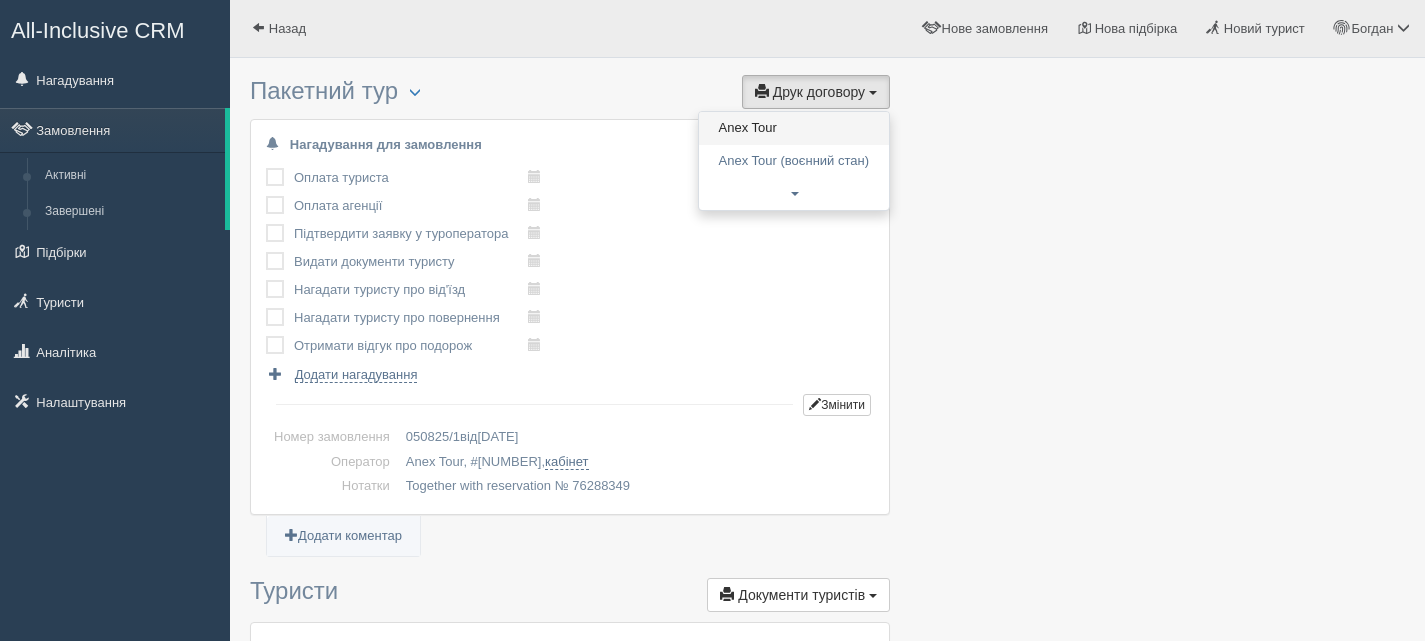 click on "Anex Tour" at bounding box center [794, 128] 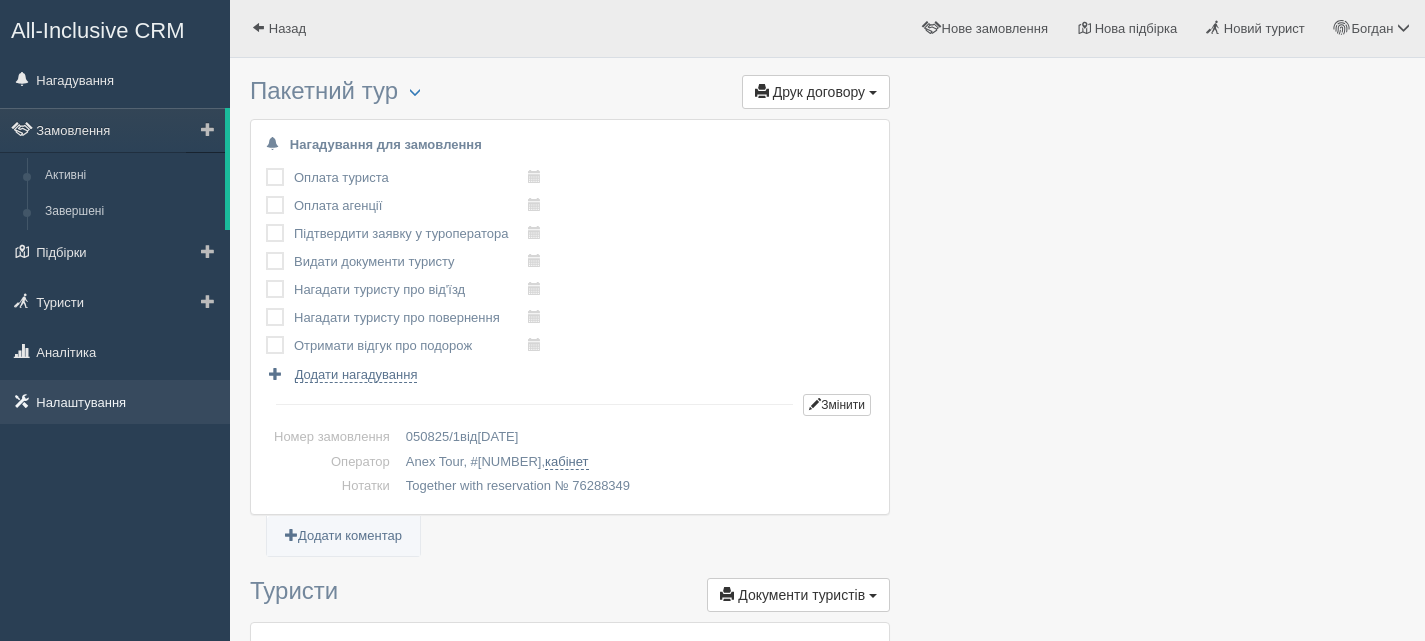 click on "Налаштування" at bounding box center (115, 402) 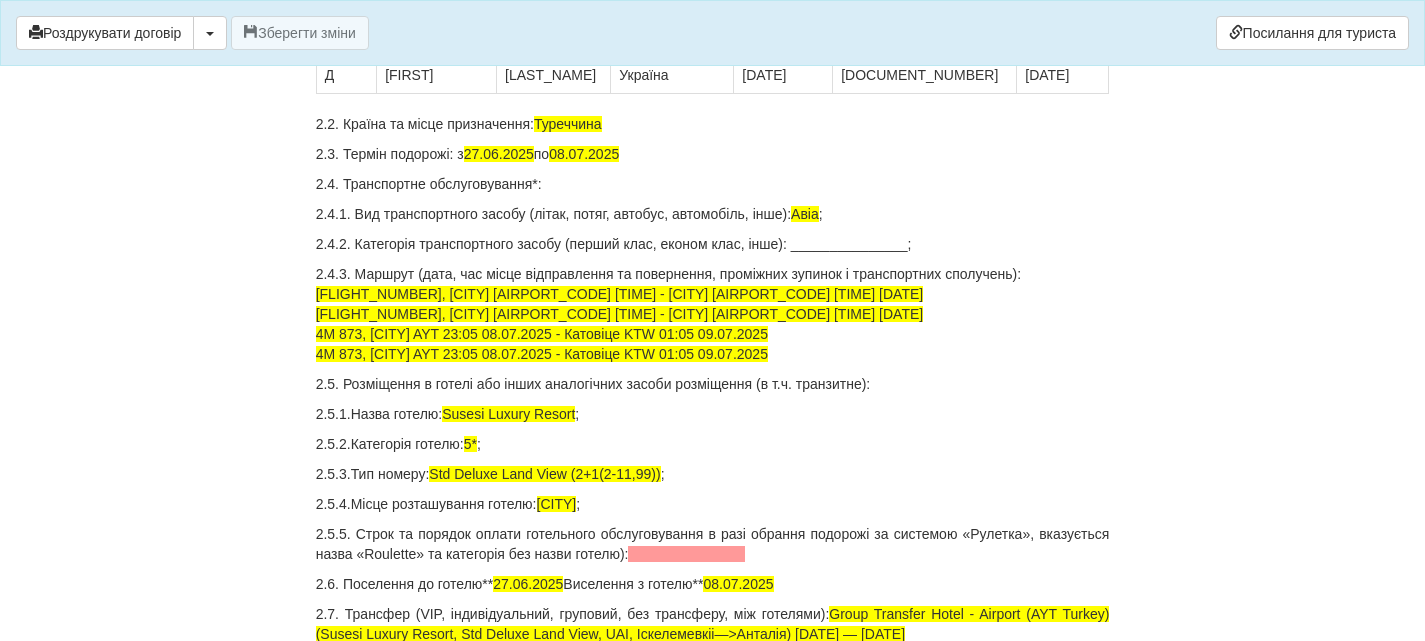 scroll, scrollTop: 58, scrollLeft: 0, axis: vertical 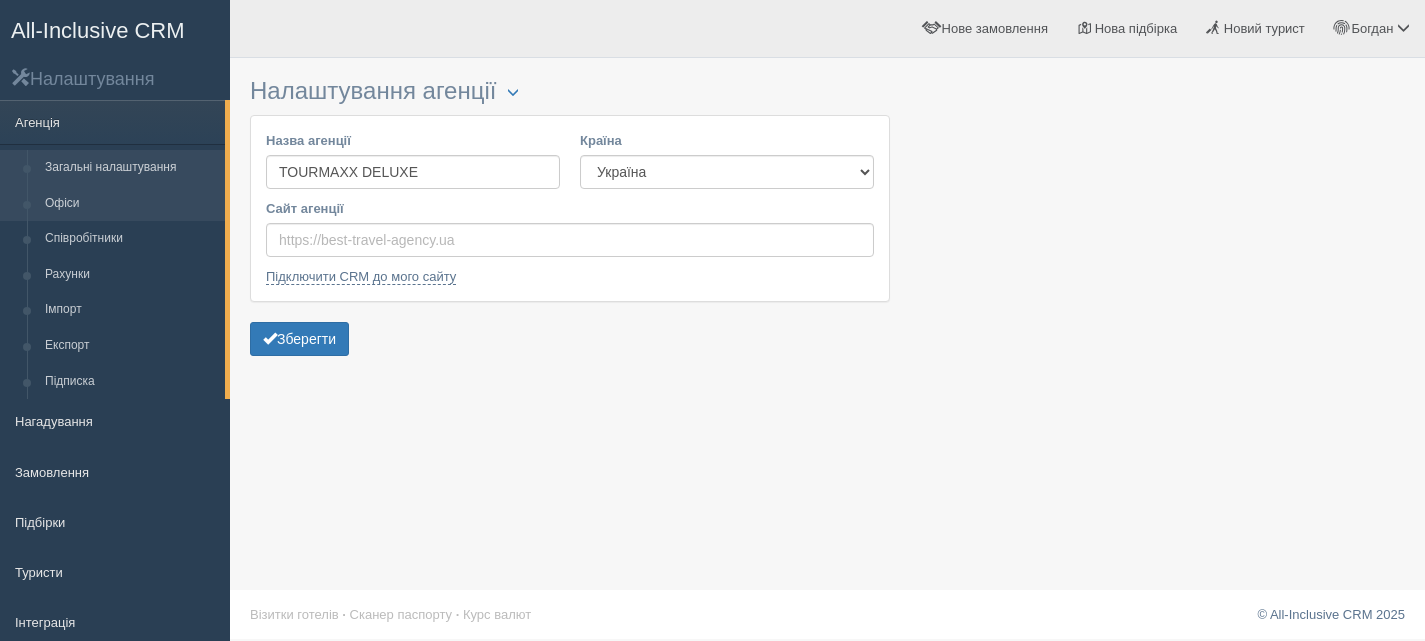 click on "Офіси" at bounding box center (130, 204) 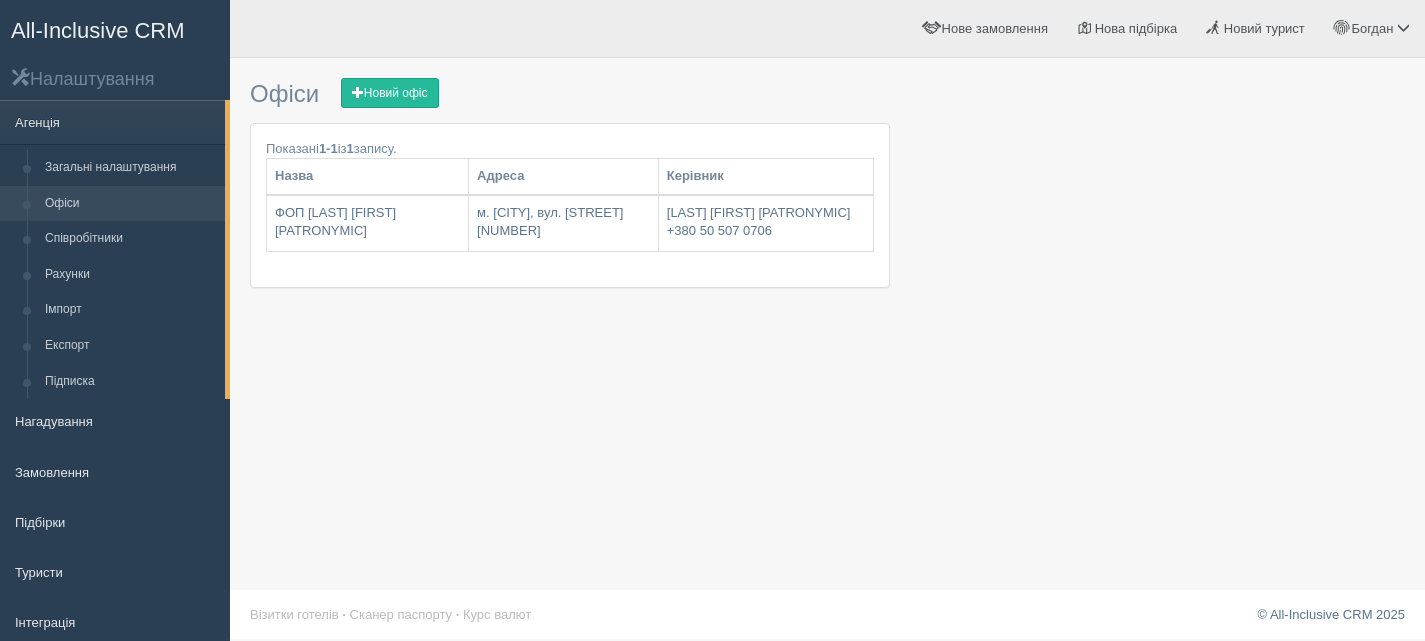 scroll, scrollTop: 0, scrollLeft: 0, axis: both 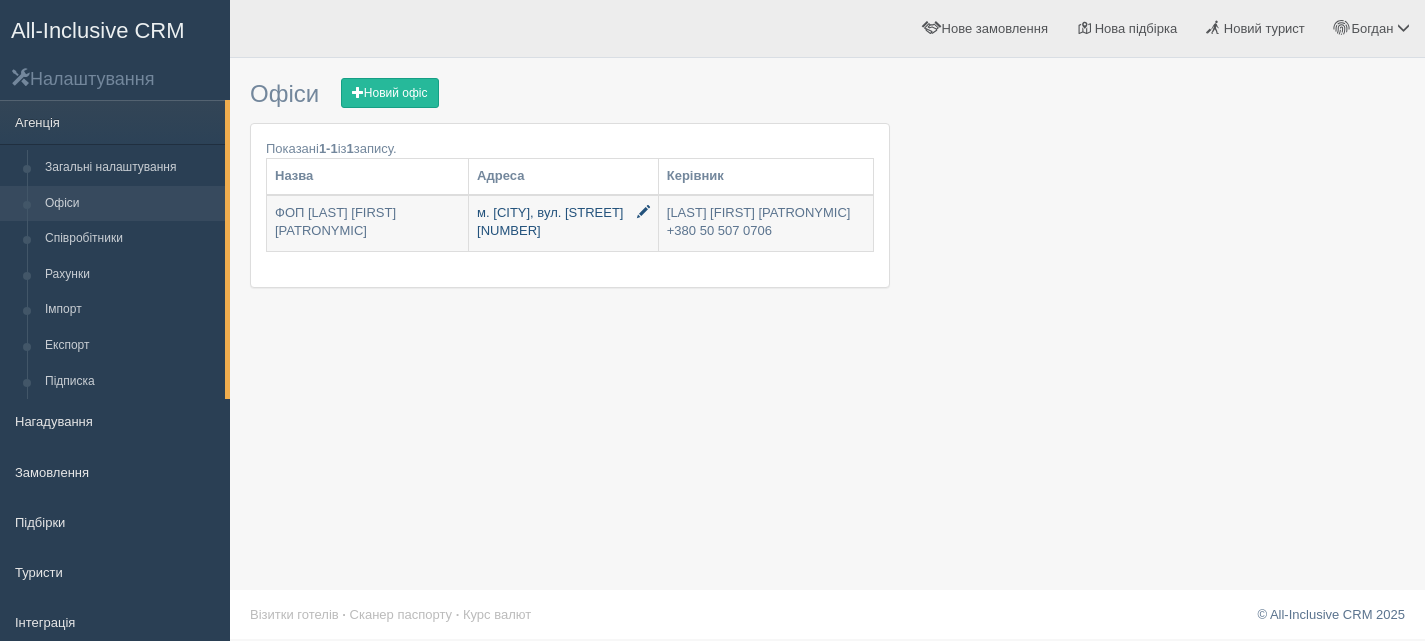 click on "м. Стрий, вул. Валова 18/2" at bounding box center (563, 223) 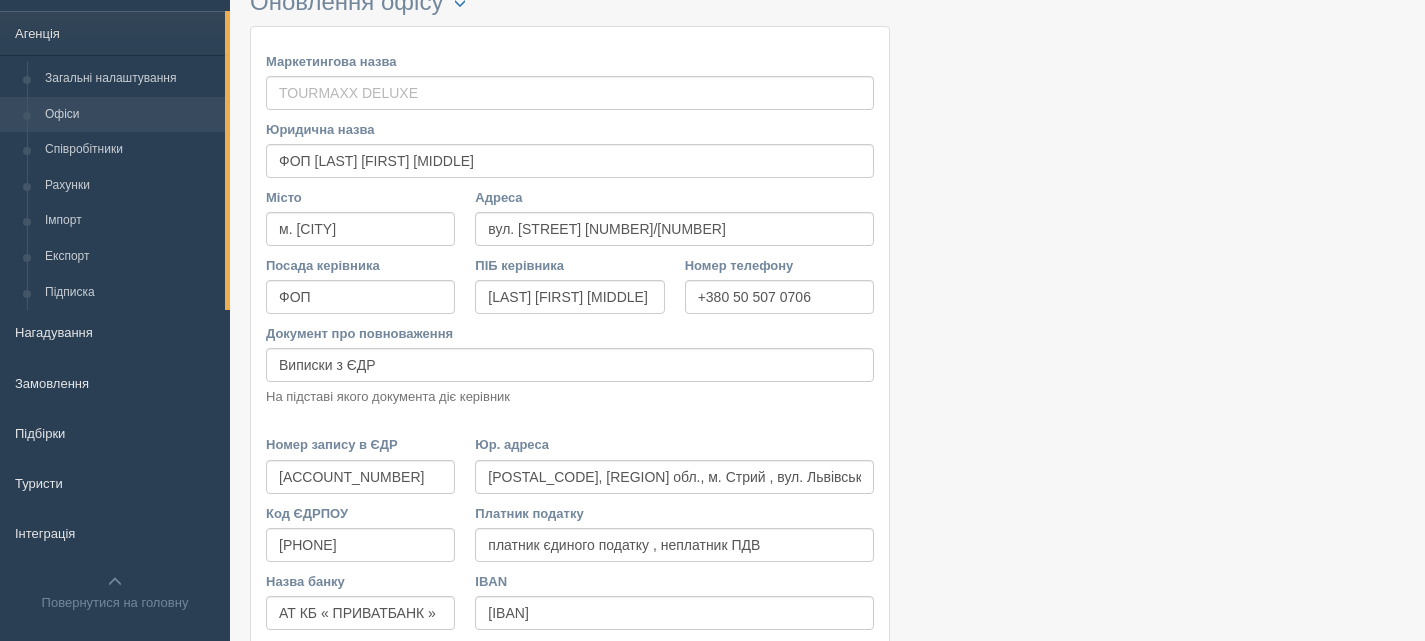 scroll, scrollTop: 200, scrollLeft: 0, axis: vertical 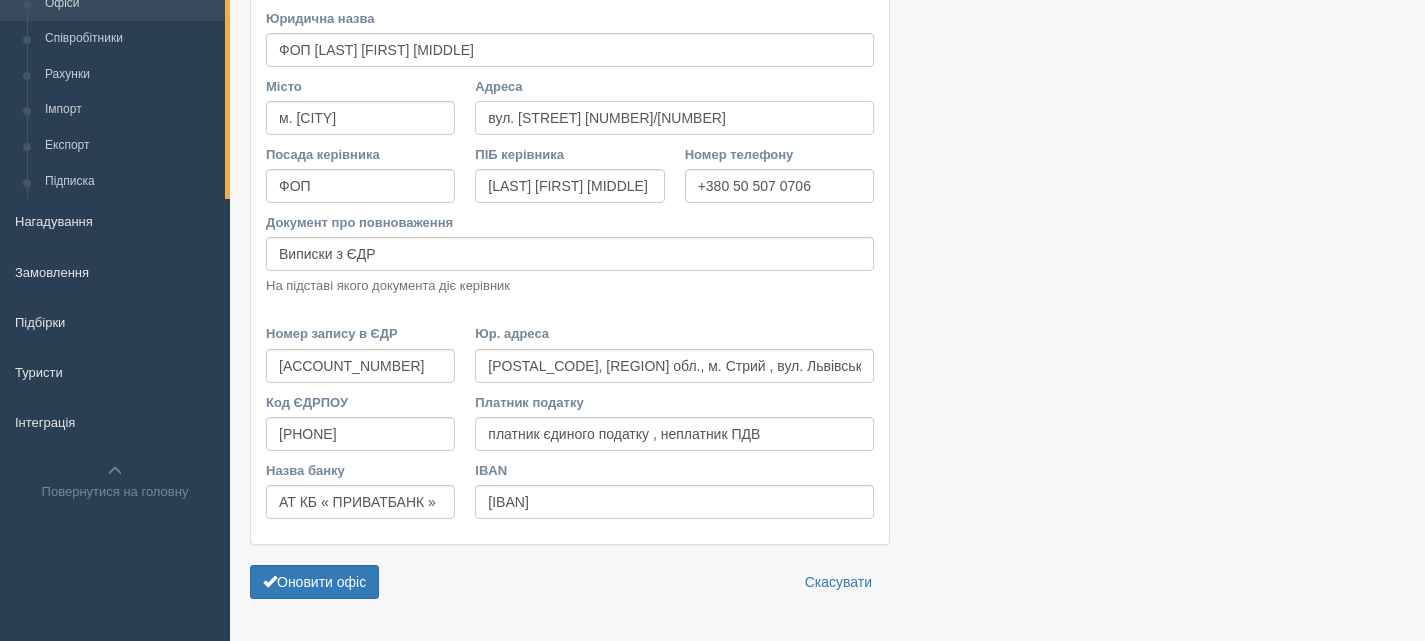 click on "вул. [STREET] [NUMBER]/[NUMBER]" at bounding box center [674, 118] 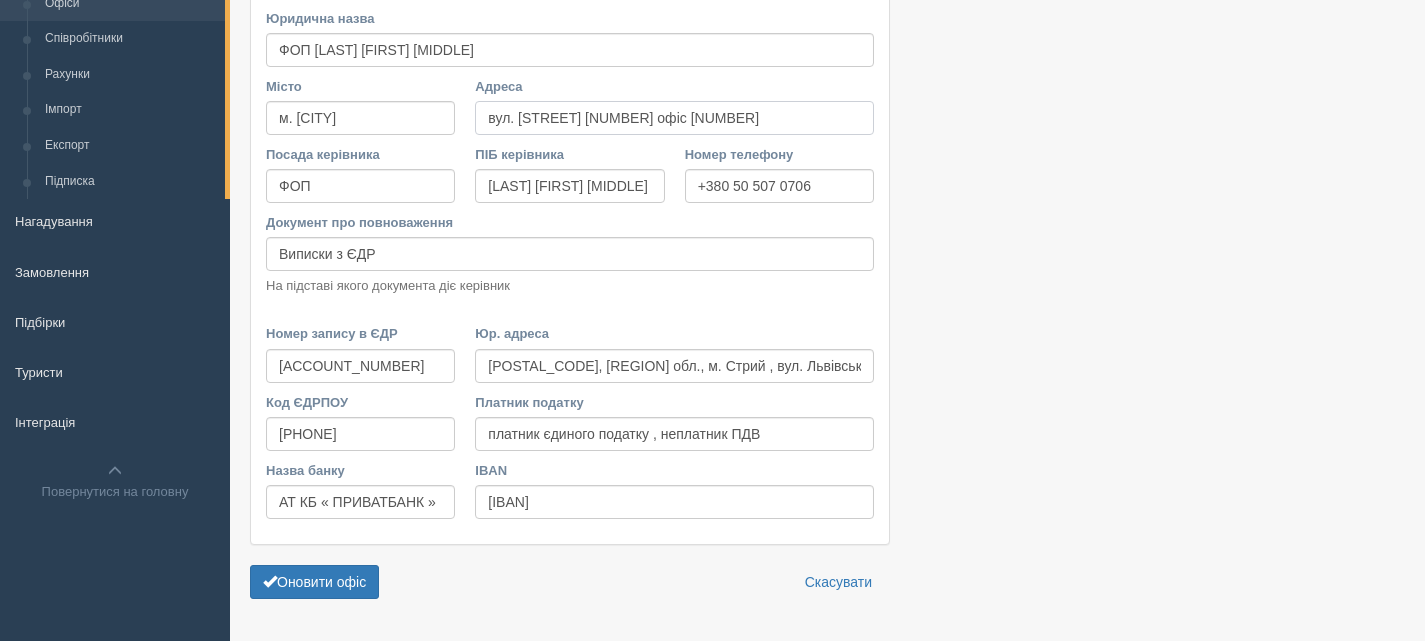 type on "вул. [STREET] [NUMBER] офіс [NUMBER]" 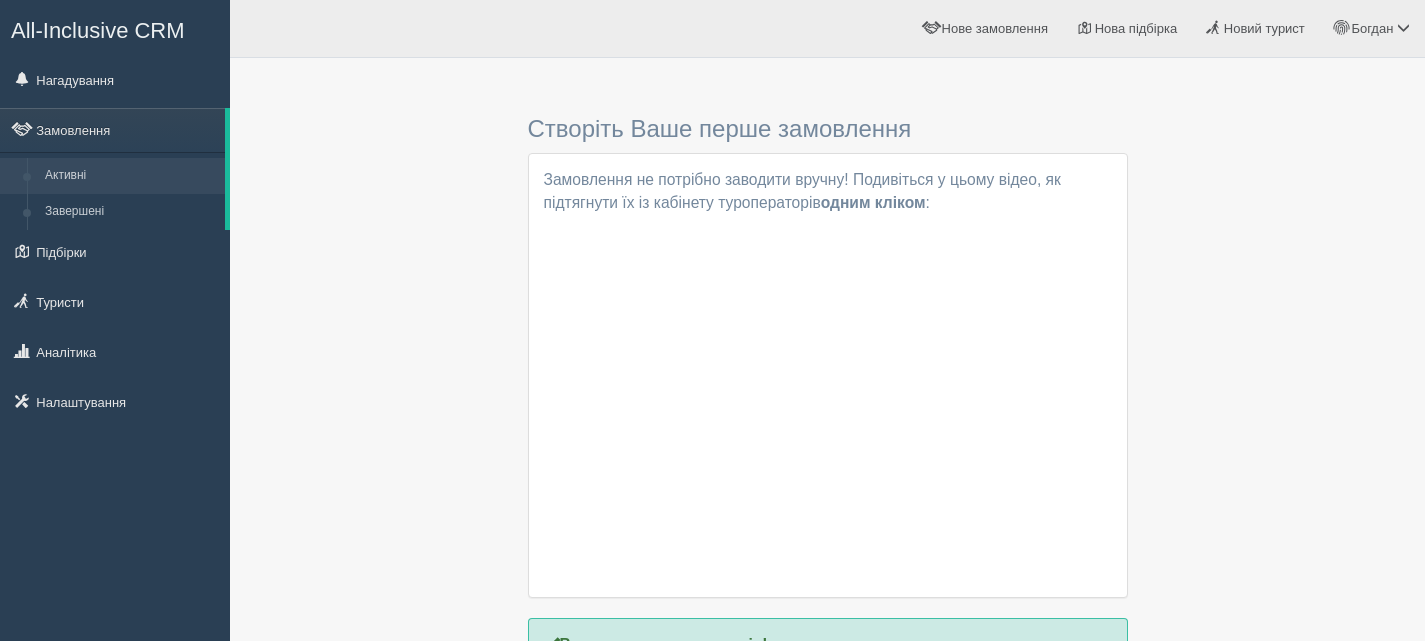 scroll, scrollTop: 0, scrollLeft: 0, axis: both 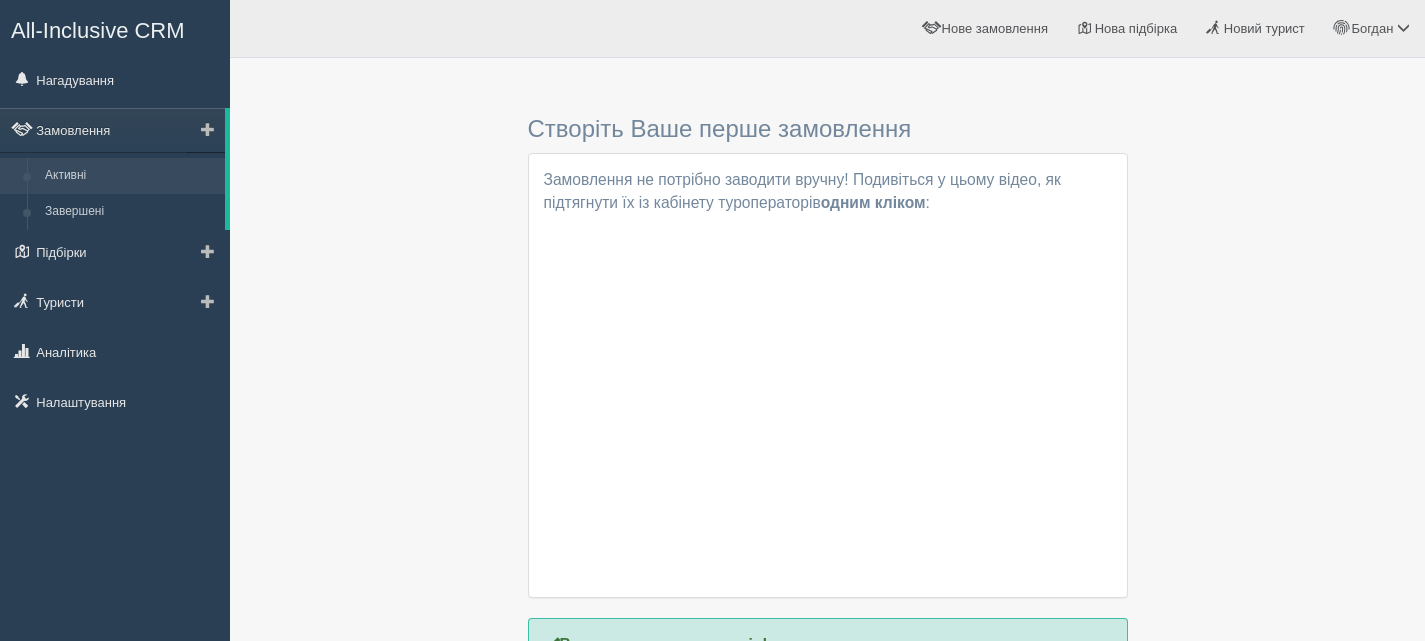 click on "Активні" at bounding box center [130, 176] 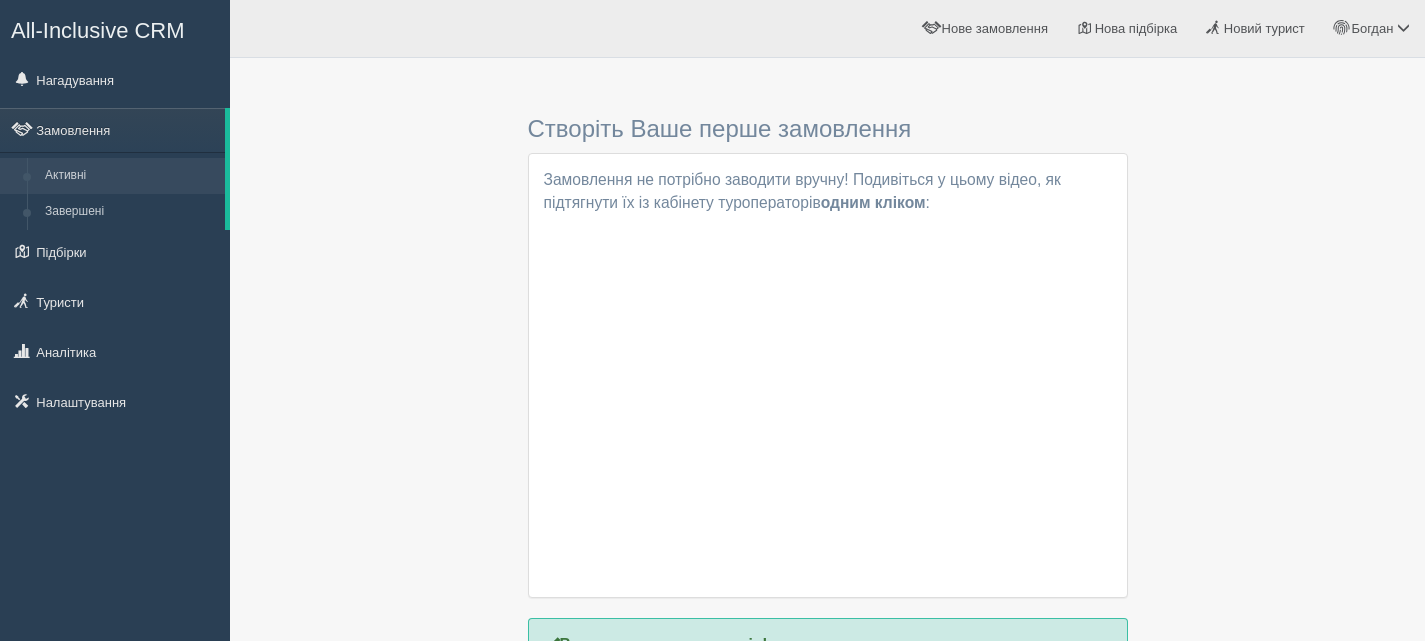 scroll, scrollTop: 0, scrollLeft: 0, axis: both 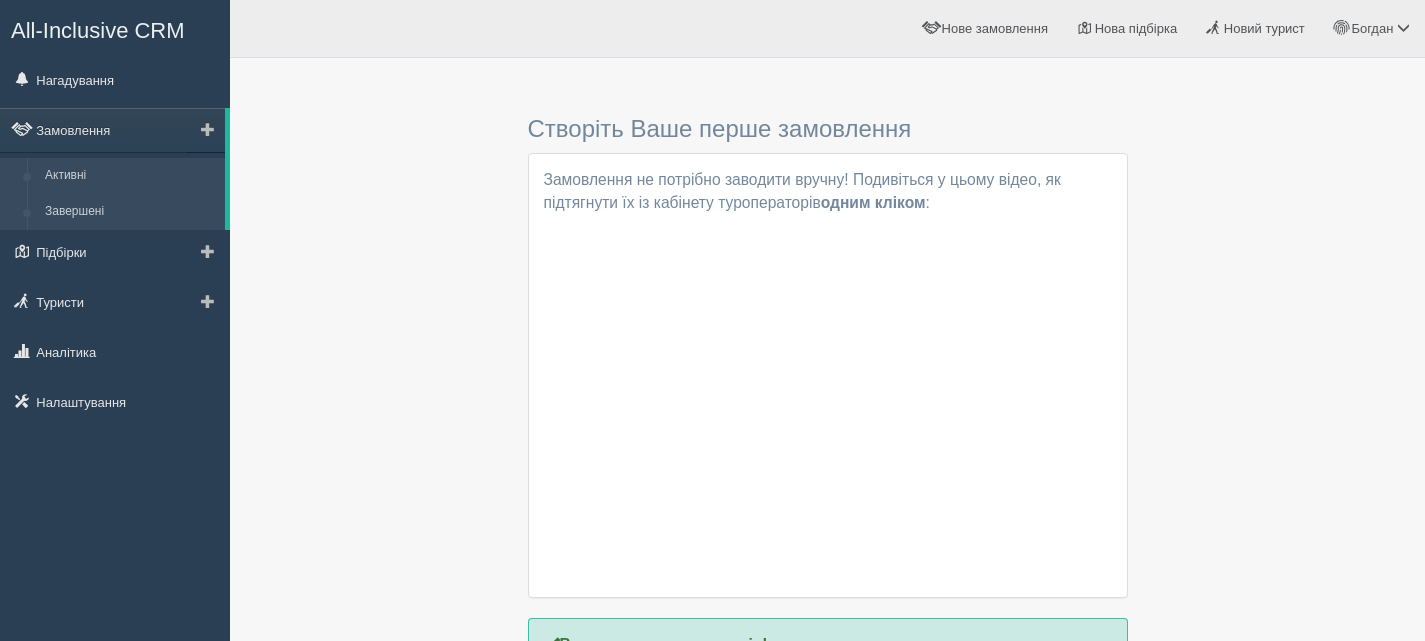 click on "Завершені" at bounding box center (130, 212) 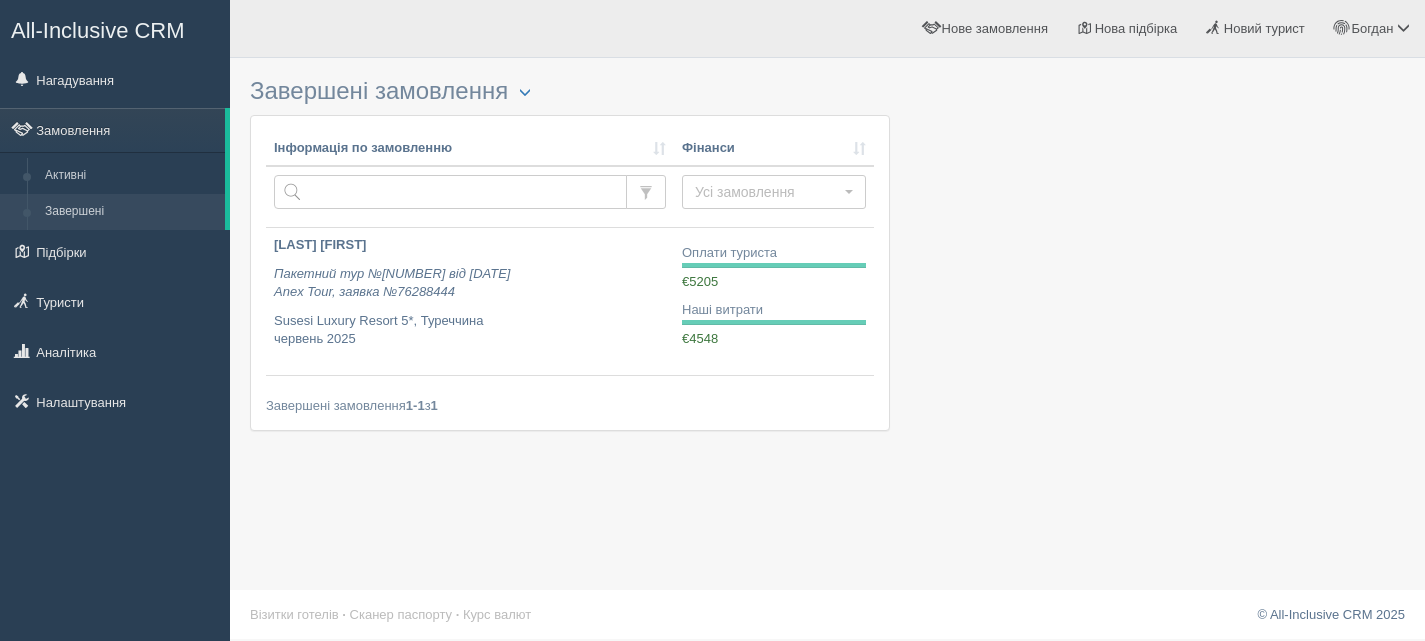 scroll, scrollTop: 0, scrollLeft: 0, axis: both 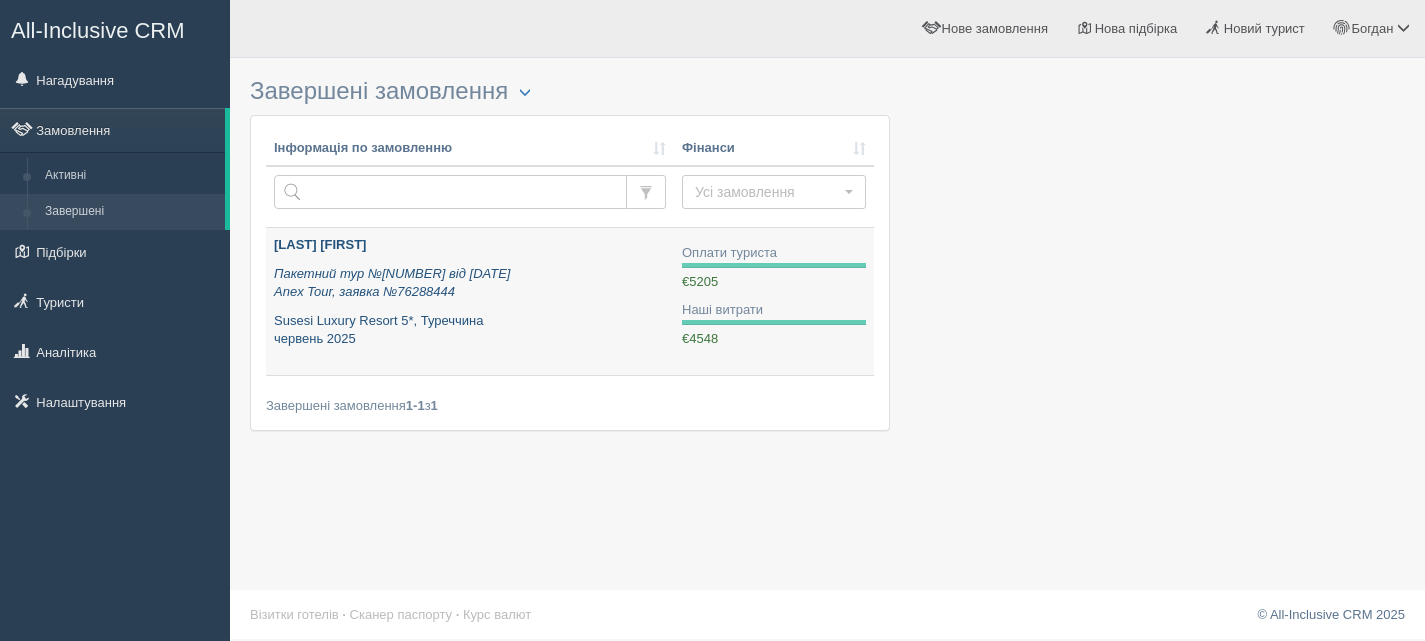 click on "Пакетний тур №050825/1 від 19.02.2025
Anex Tour, заявка №76288444" at bounding box center [392, 283] 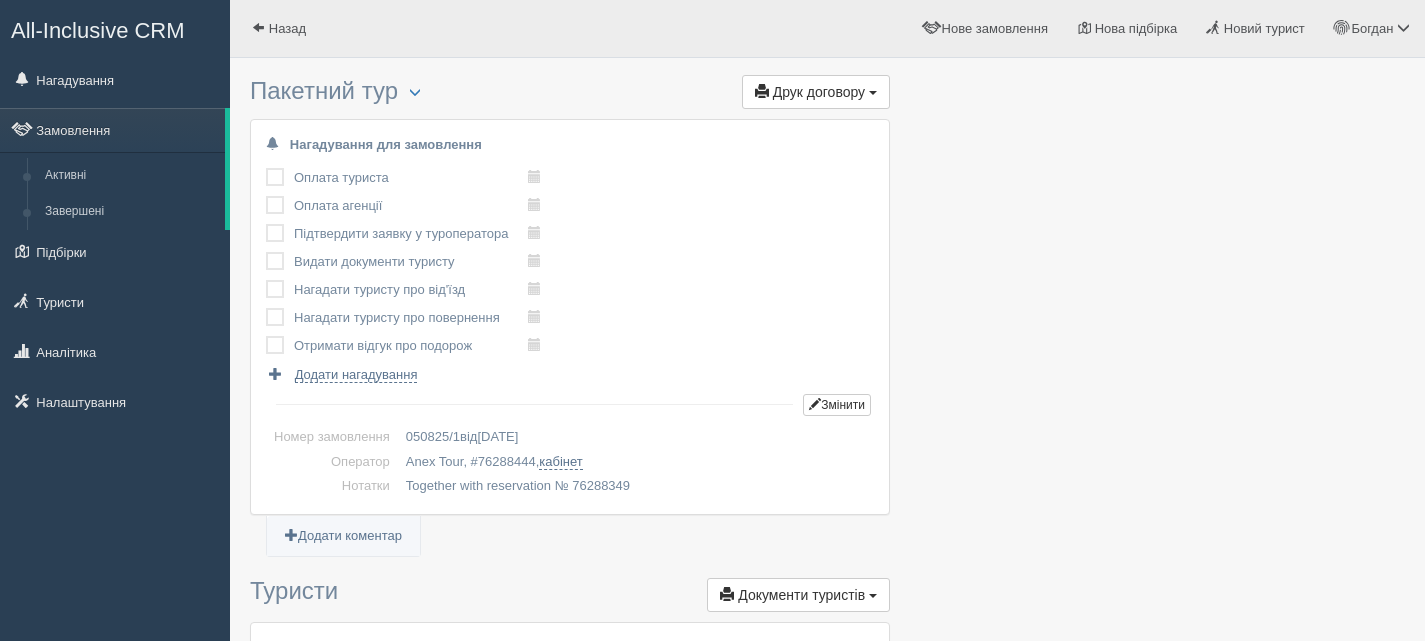 scroll, scrollTop: 0, scrollLeft: 0, axis: both 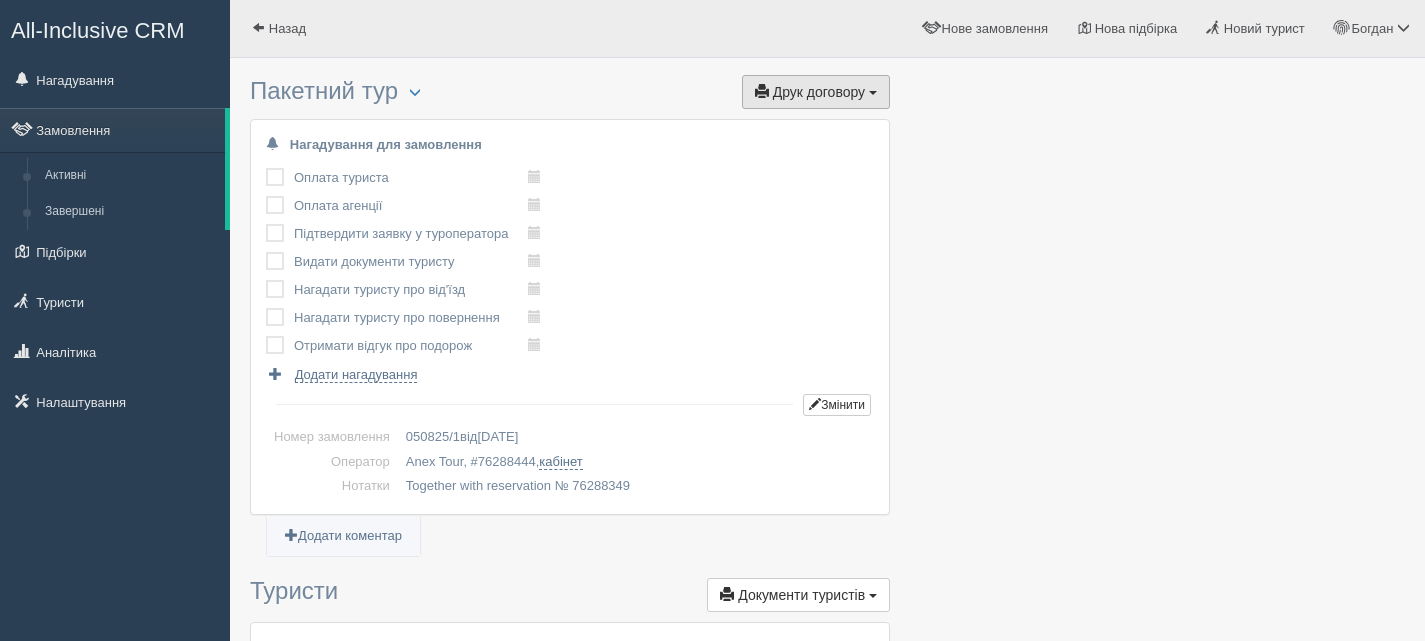 click on "Друк договору
Друк" at bounding box center (816, 92) 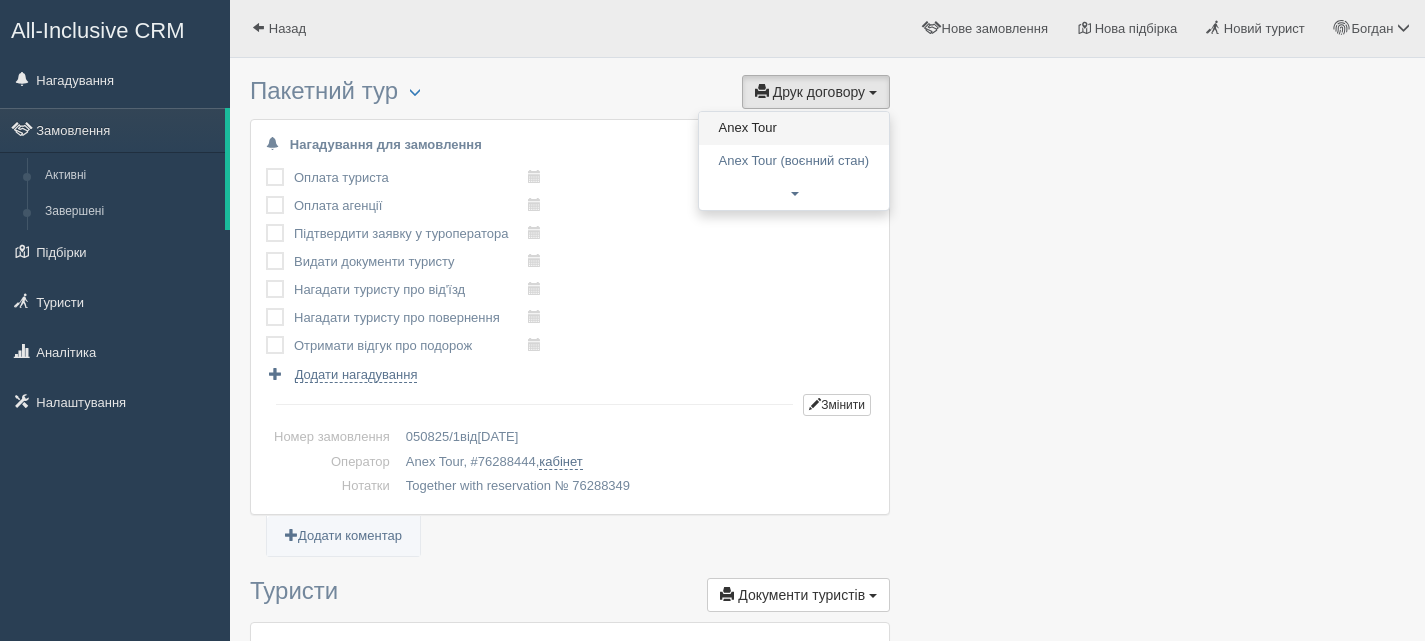 click on "Anex Tour" at bounding box center [794, 128] 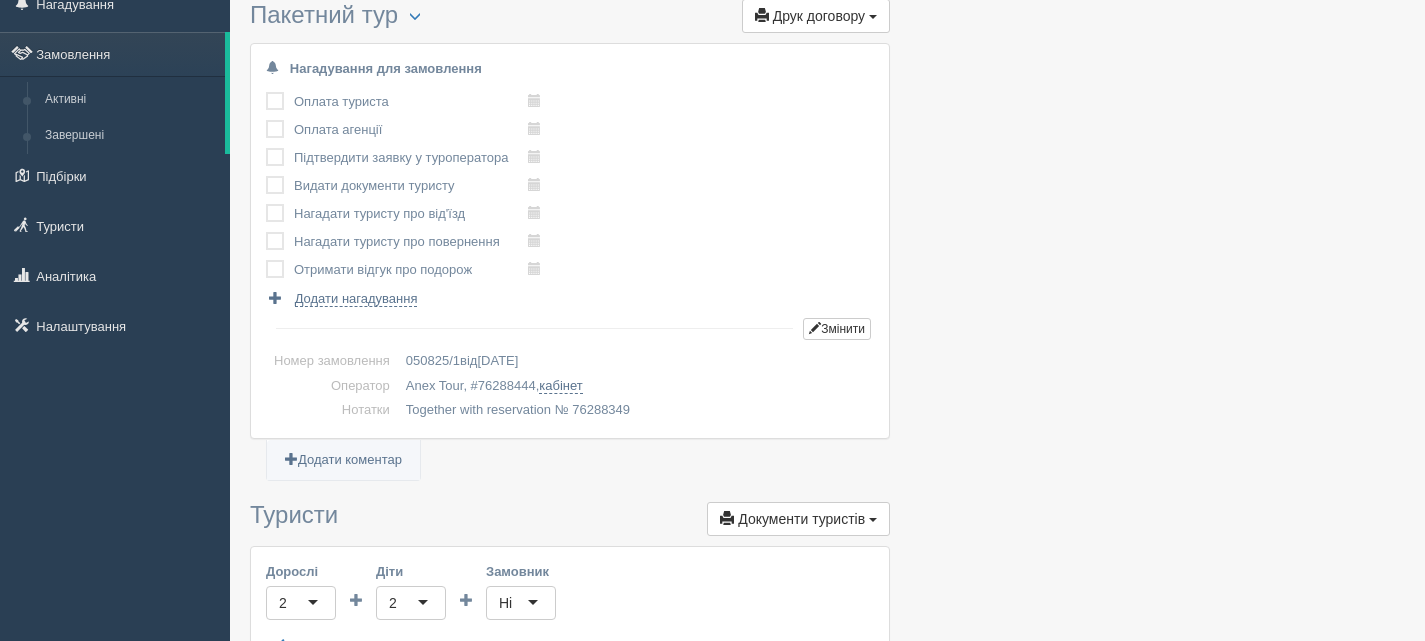 scroll, scrollTop: 0, scrollLeft: 0, axis: both 